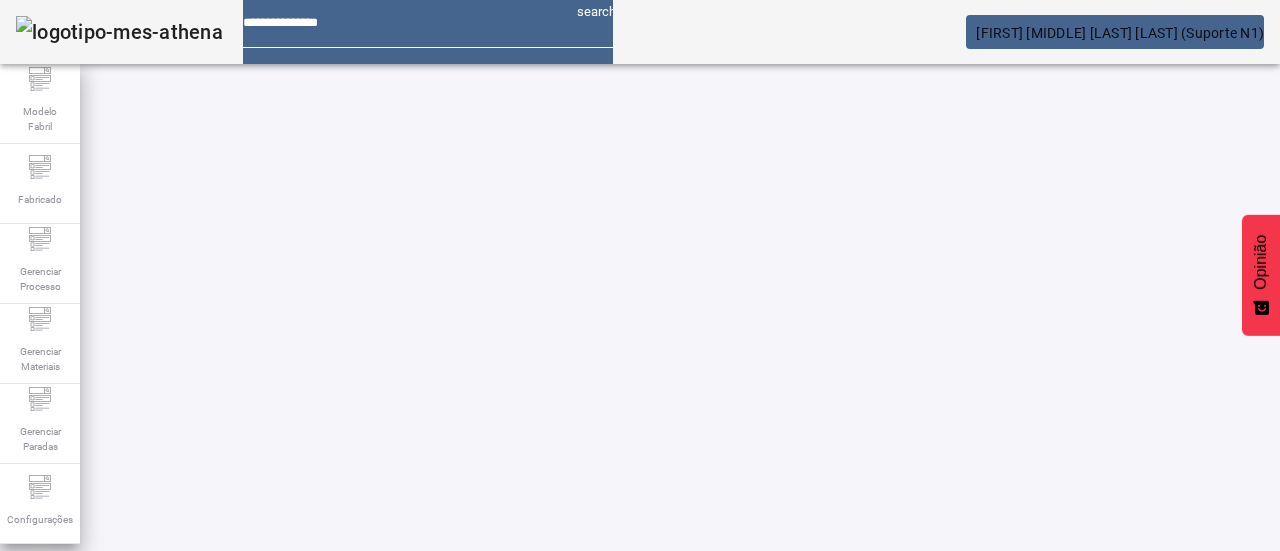 scroll, scrollTop: 0, scrollLeft: 0, axis: both 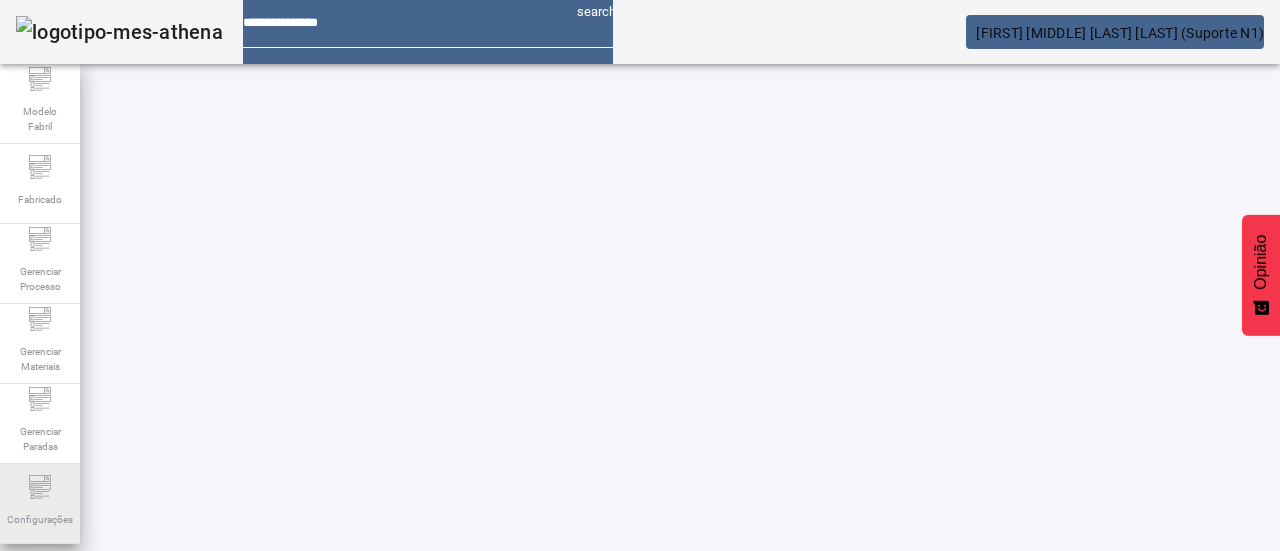 click on "Configurações" 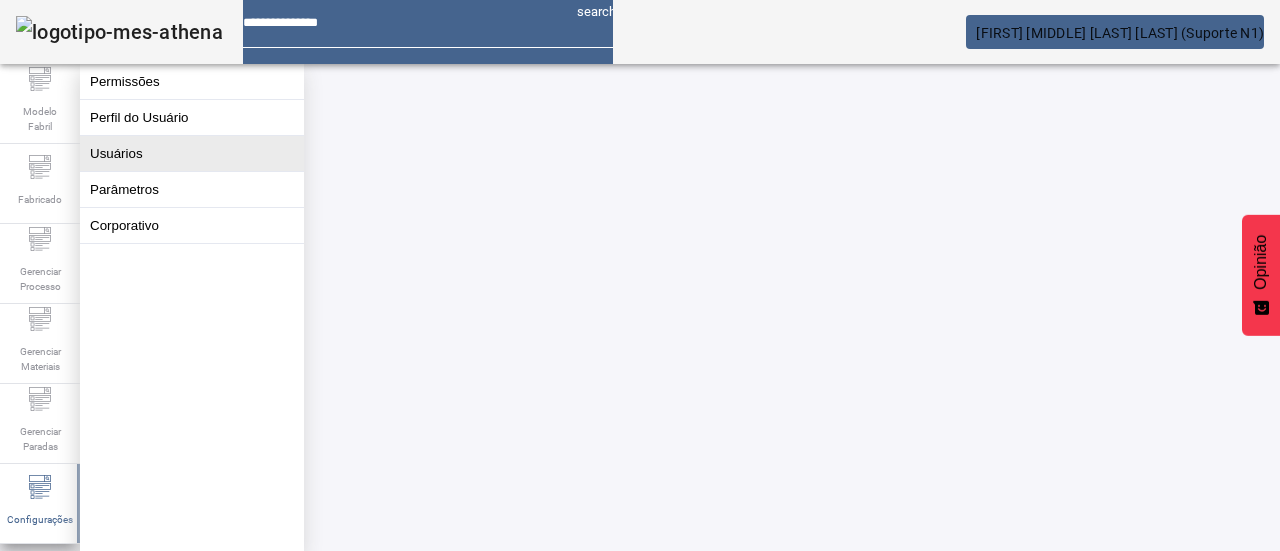 click on "Usuários" 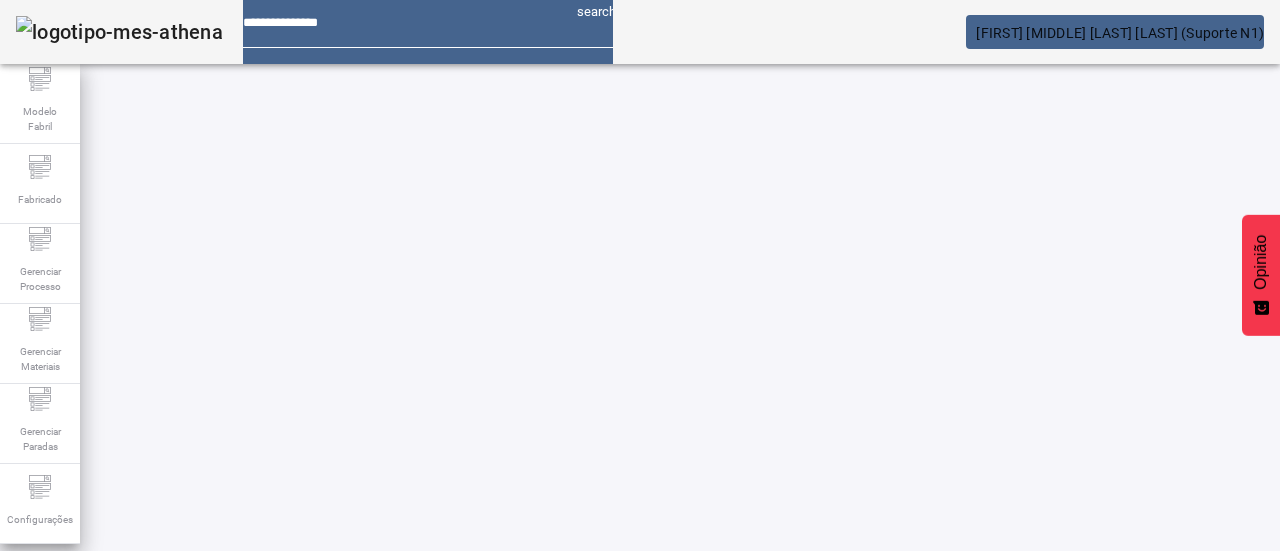 click 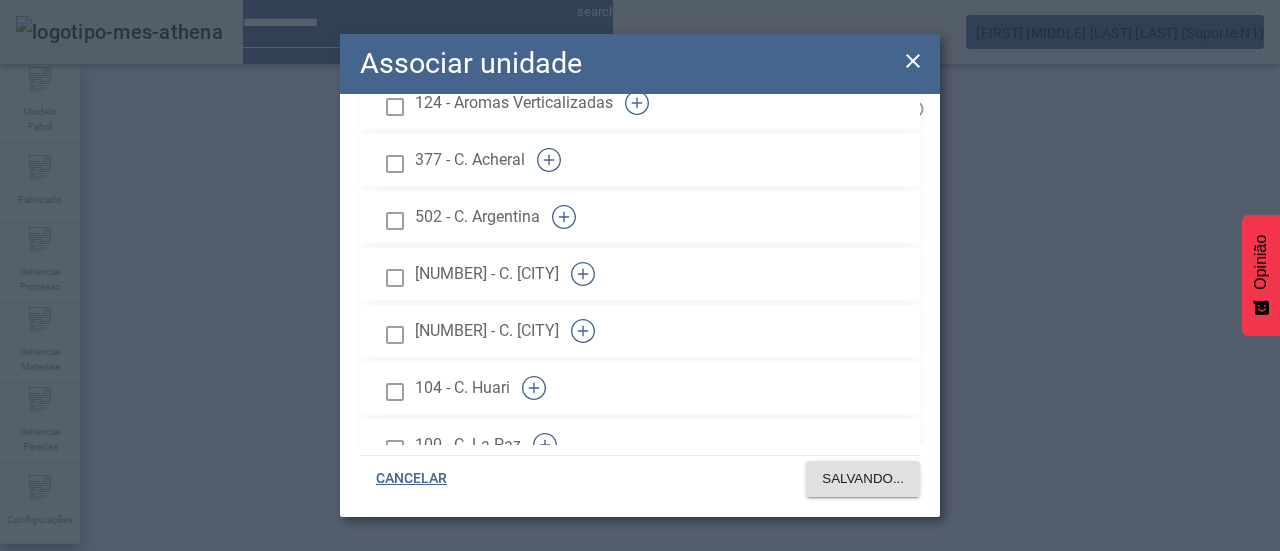 scroll, scrollTop: 200, scrollLeft: 0, axis: vertical 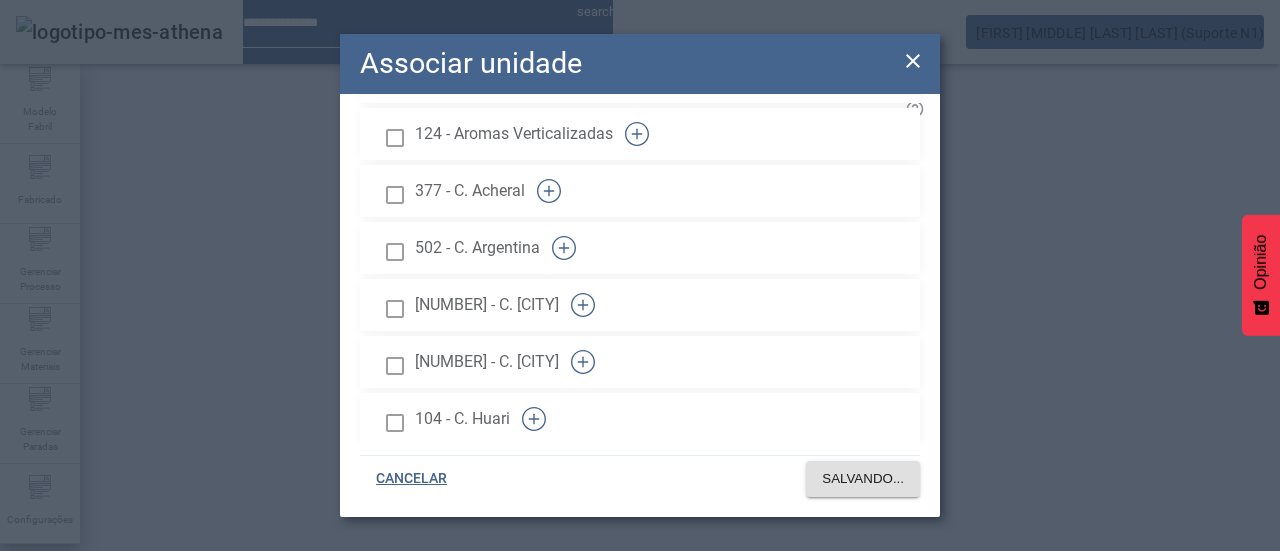 click 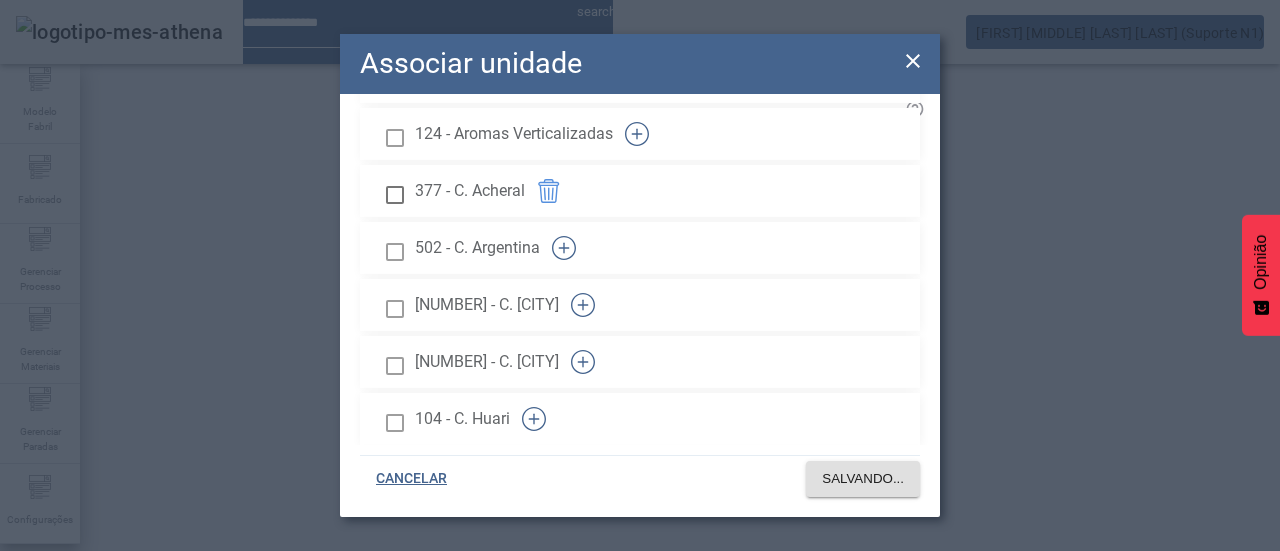 click 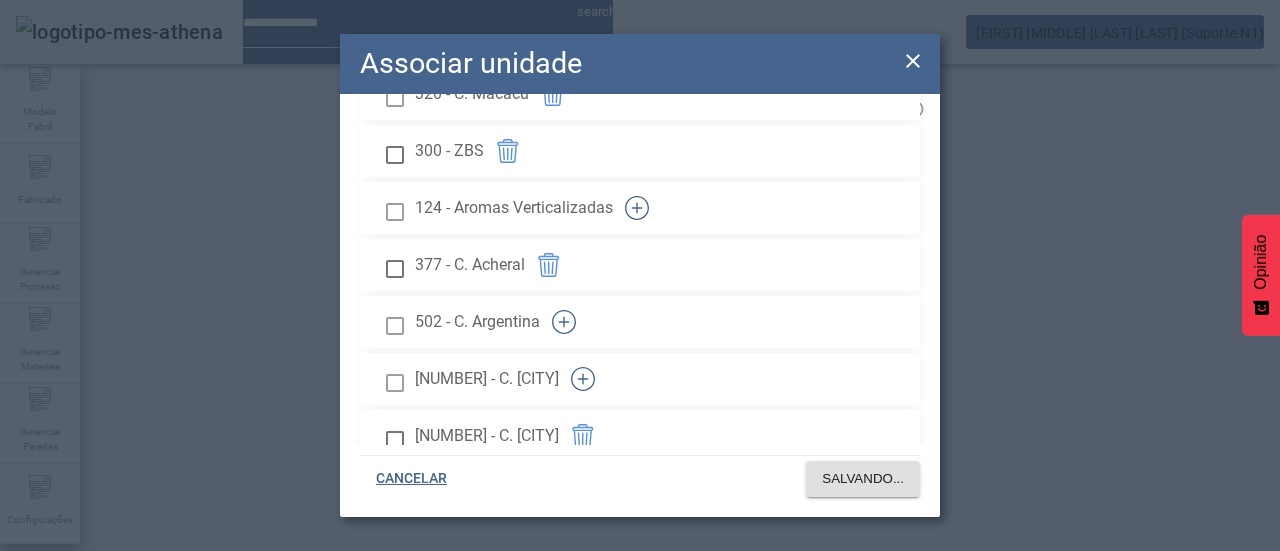 scroll, scrollTop: 100, scrollLeft: 0, axis: vertical 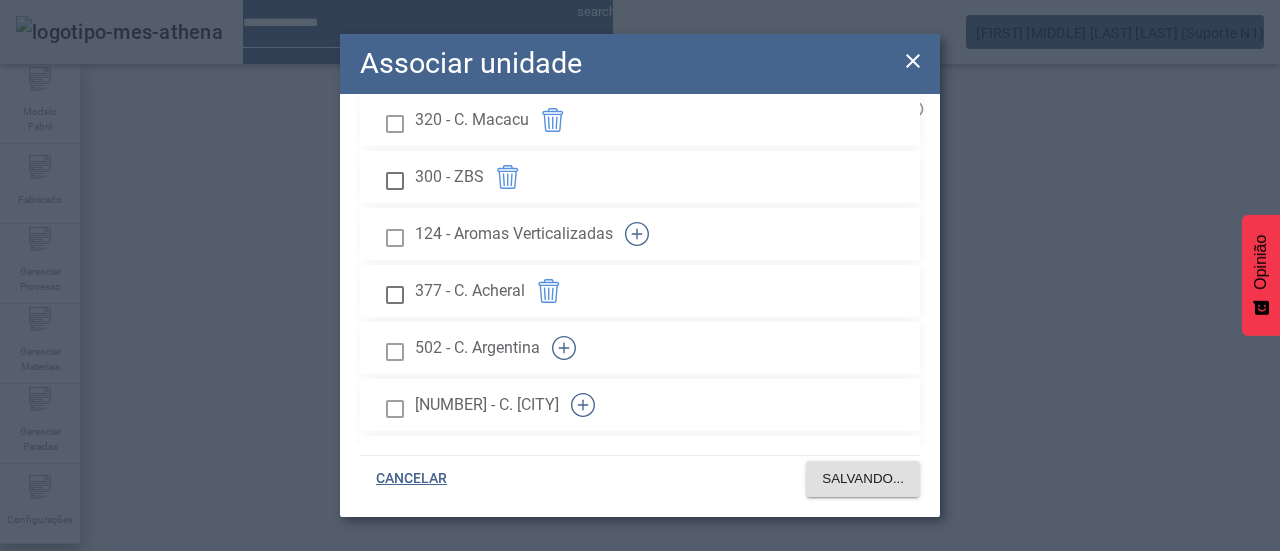 click 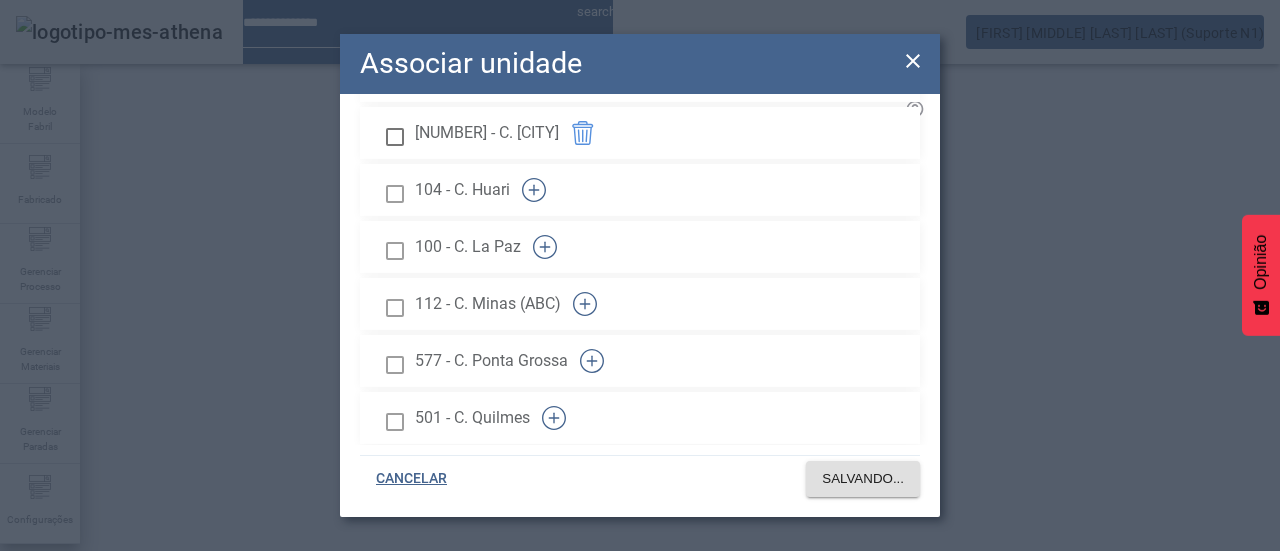 scroll, scrollTop: 400, scrollLeft: 0, axis: vertical 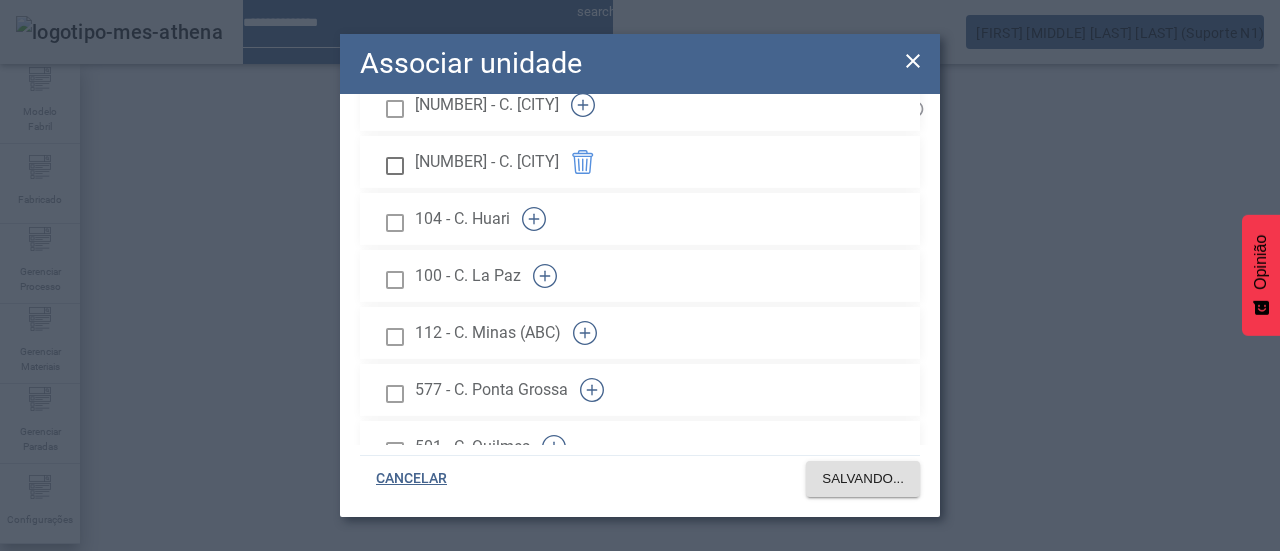 click 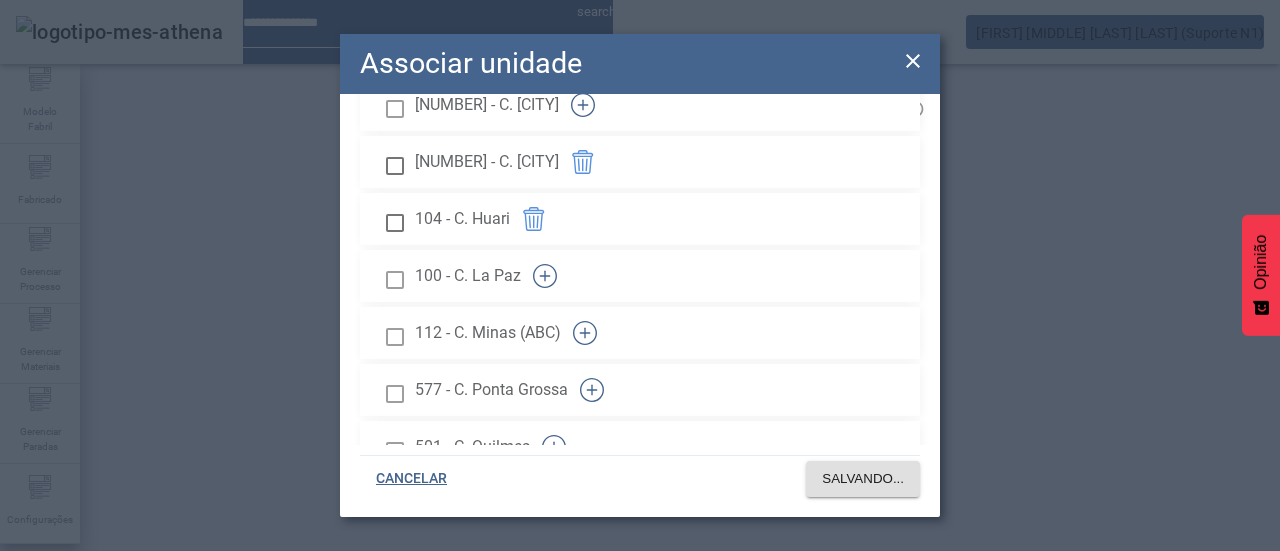 click 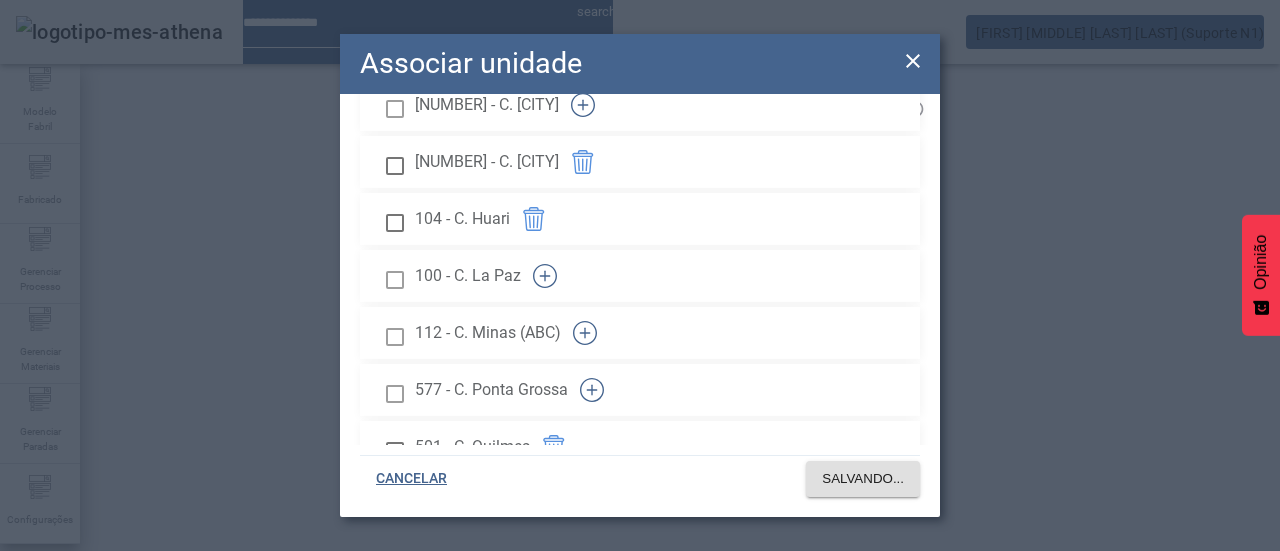 click 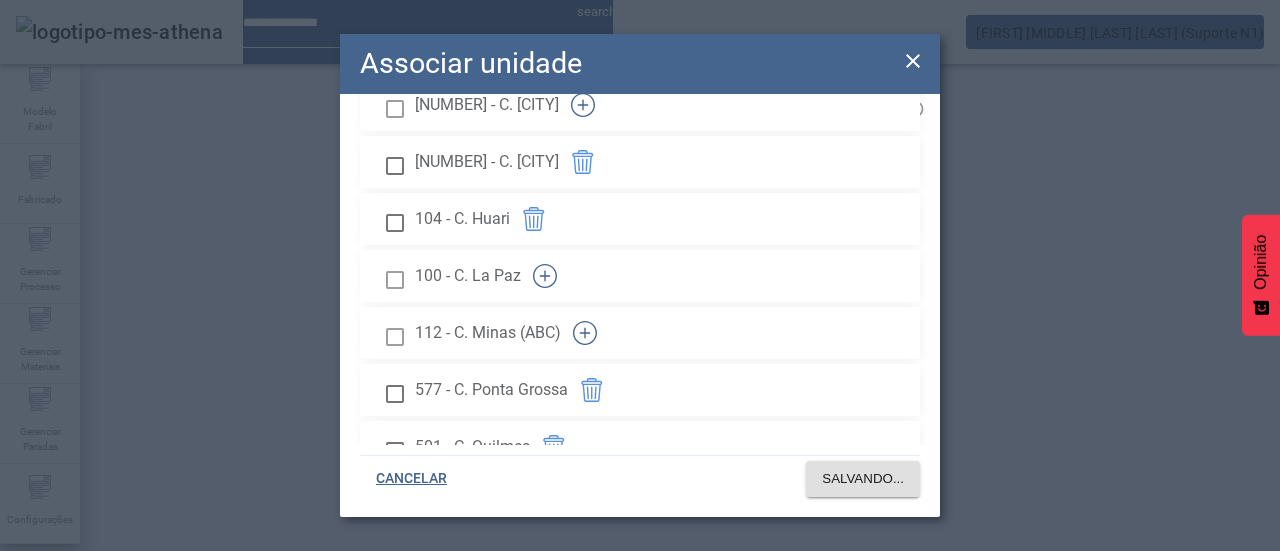 drag, startPoint x: 857, startPoint y: 287, endPoint x: 858, endPoint y: 247, distance: 40.012497 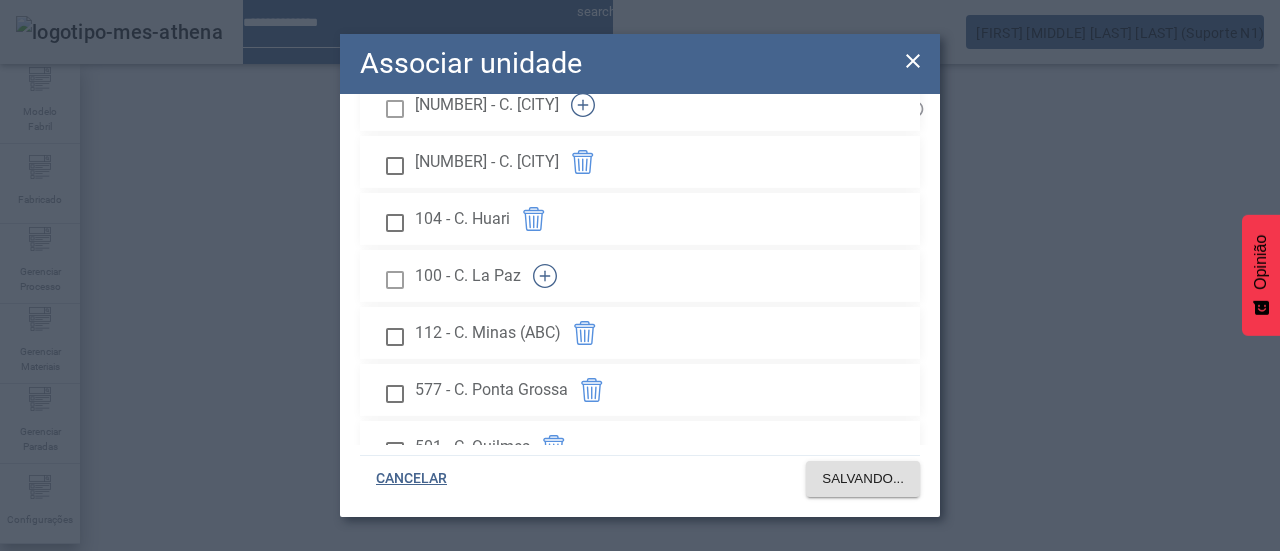 click 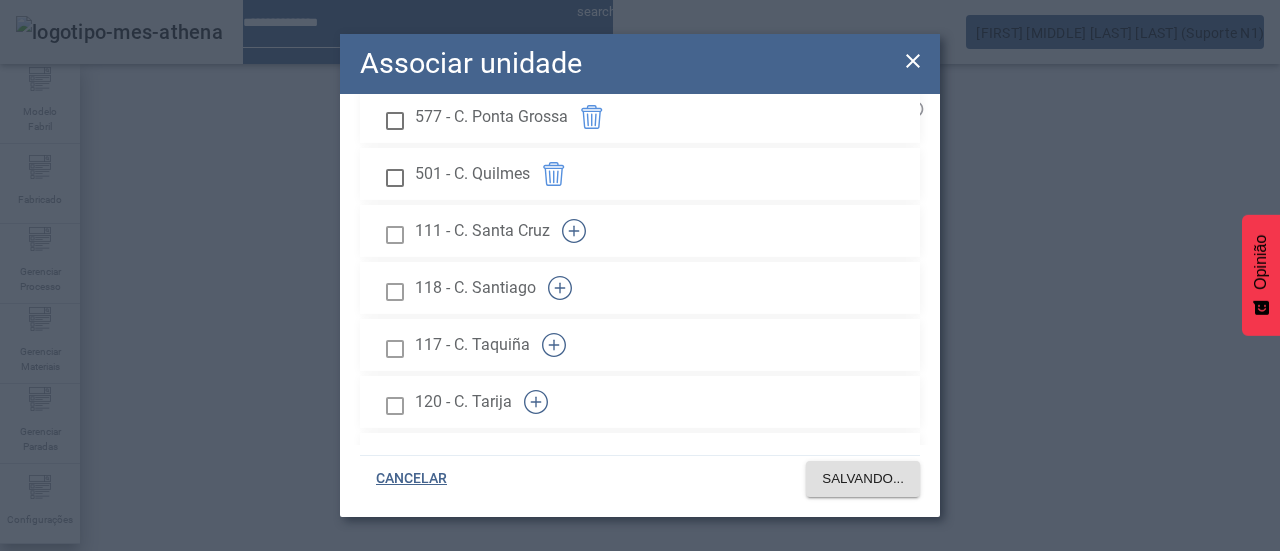 scroll, scrollTop: 700, scrollLeft: 0, axis: vertical 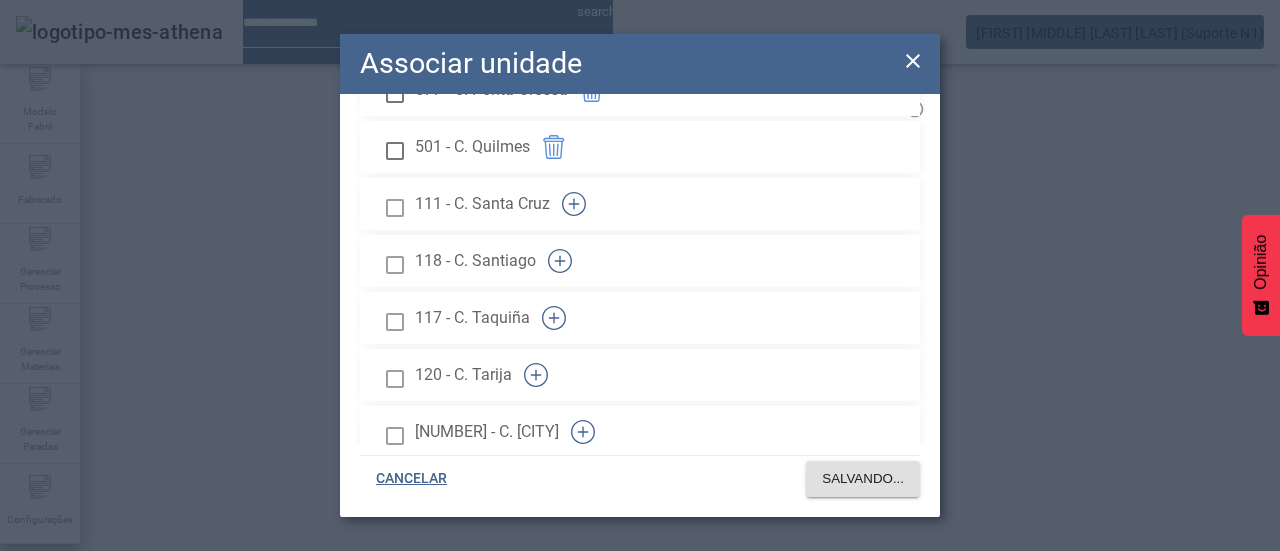 click 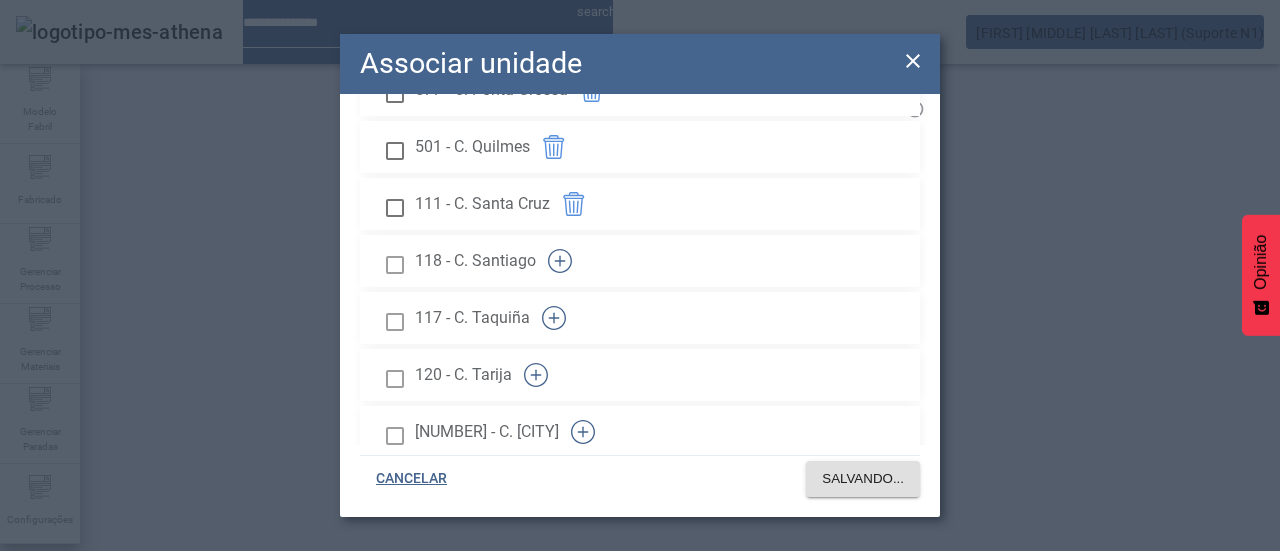 click 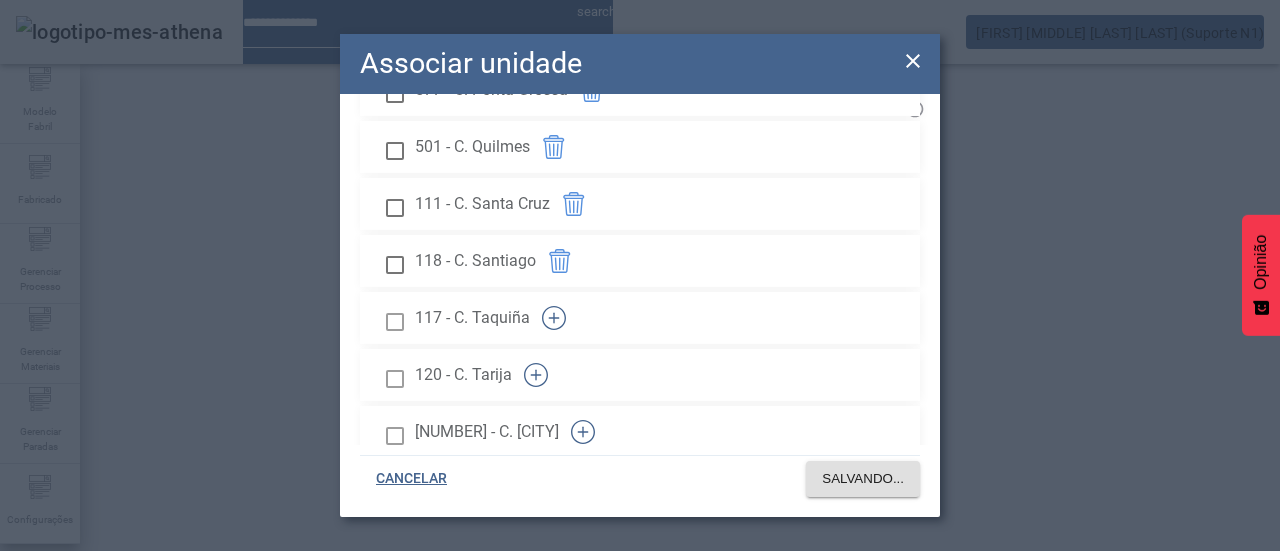 click 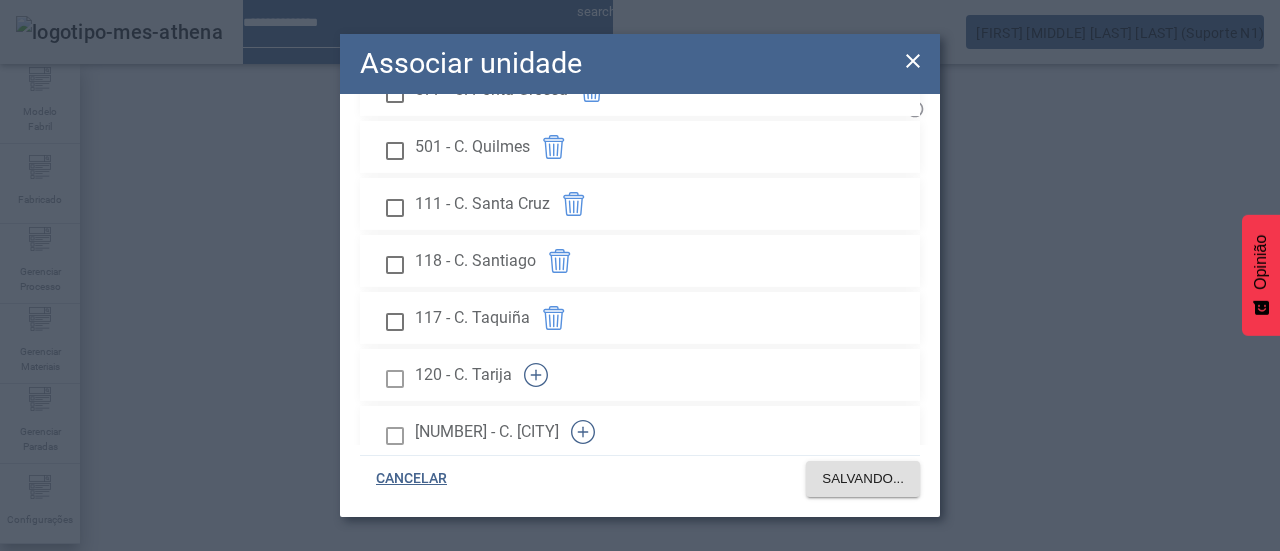 click 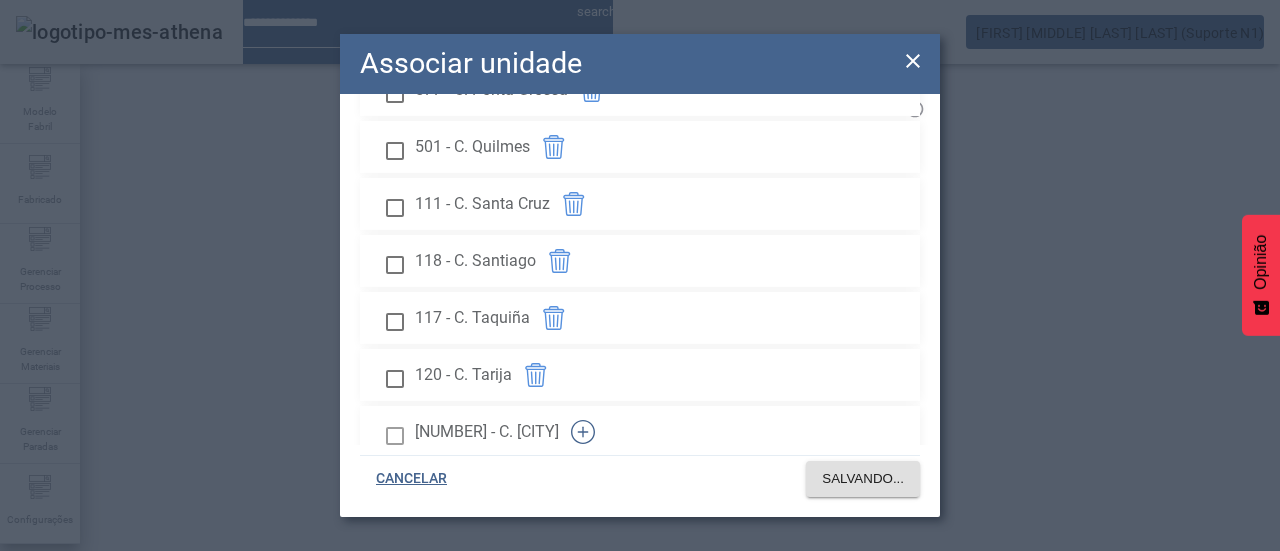 click 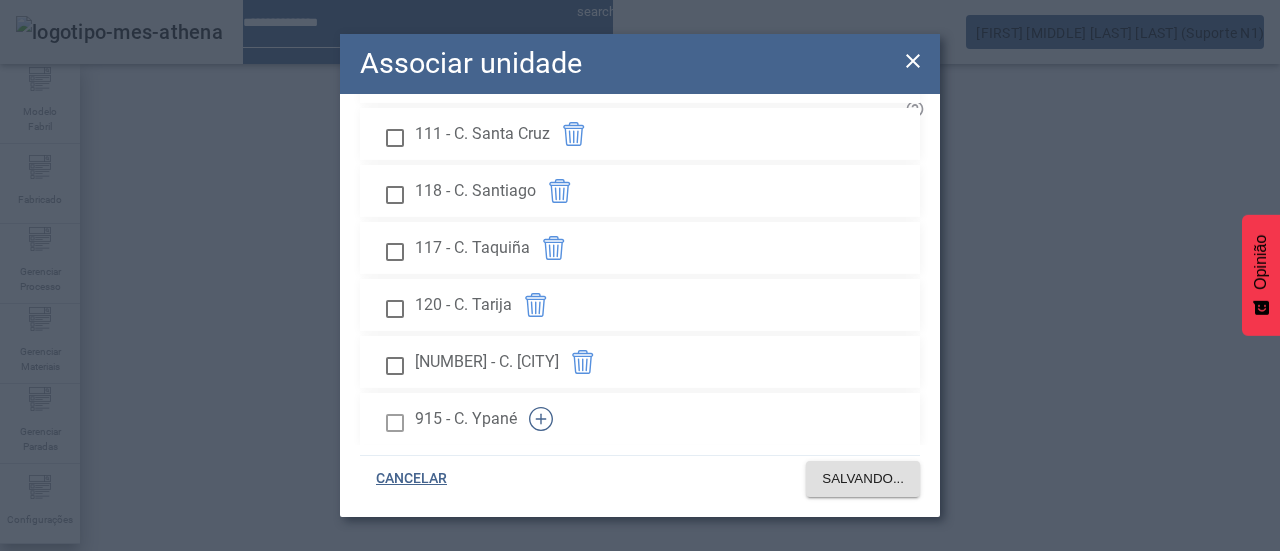 scroll, scrollTop: 800, scrollLeft: 0, axis: vertical 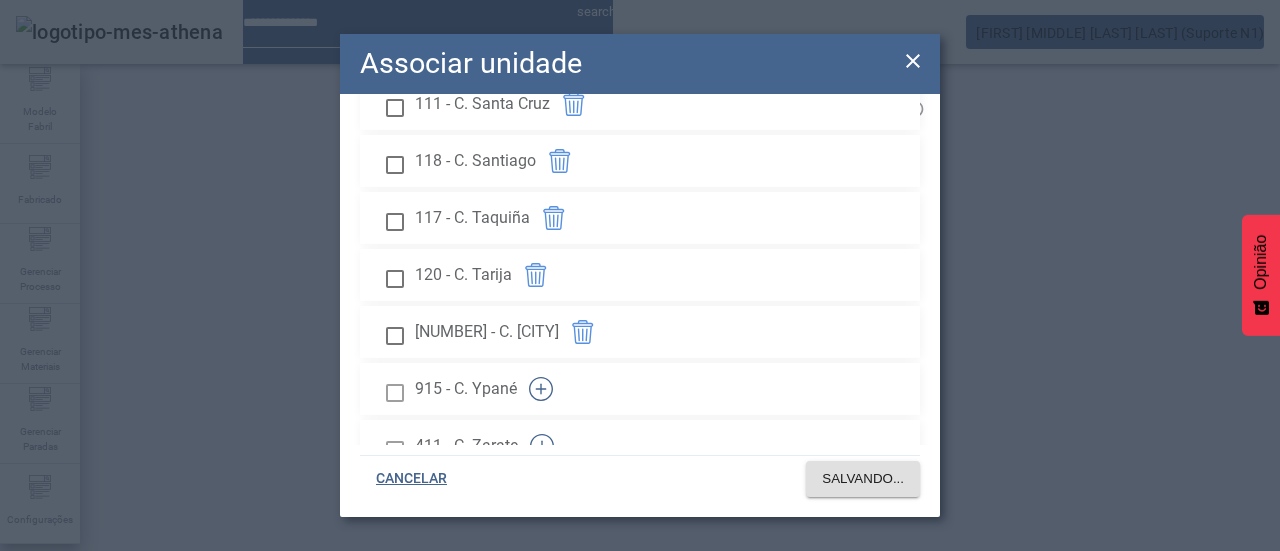 click 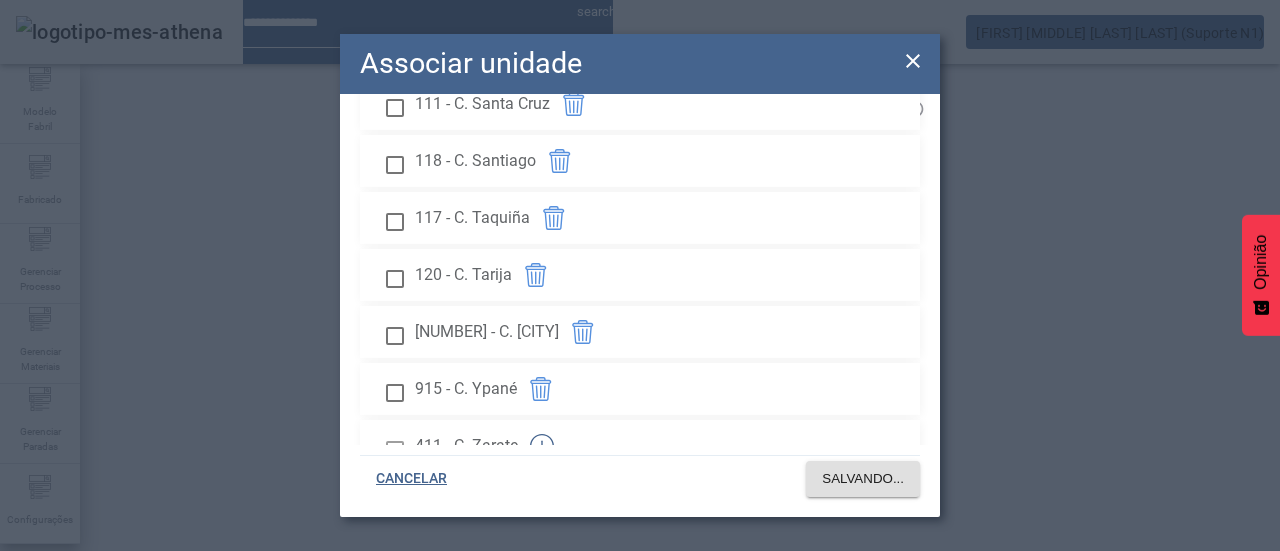 click 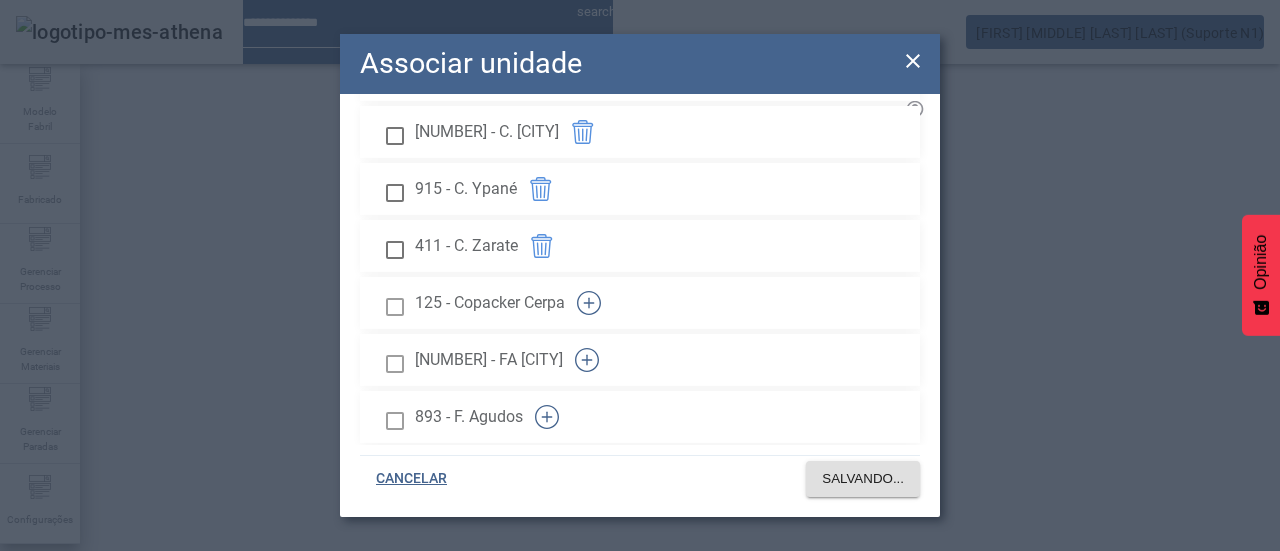 scroll, scrollTop: 1100, scrollLeft: 0, axis: vertical 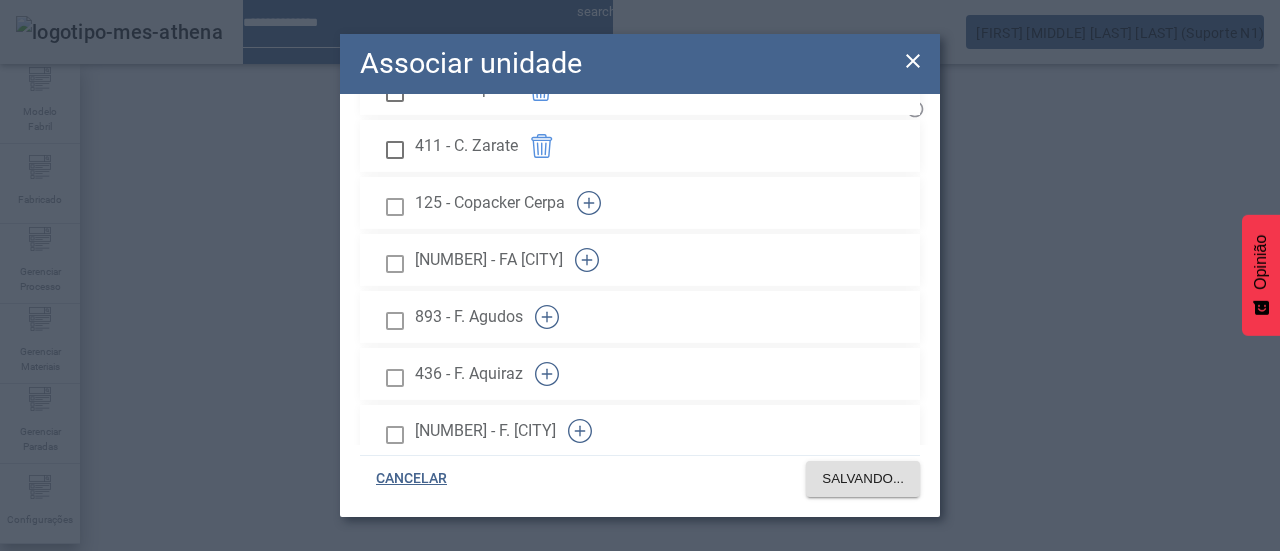 click 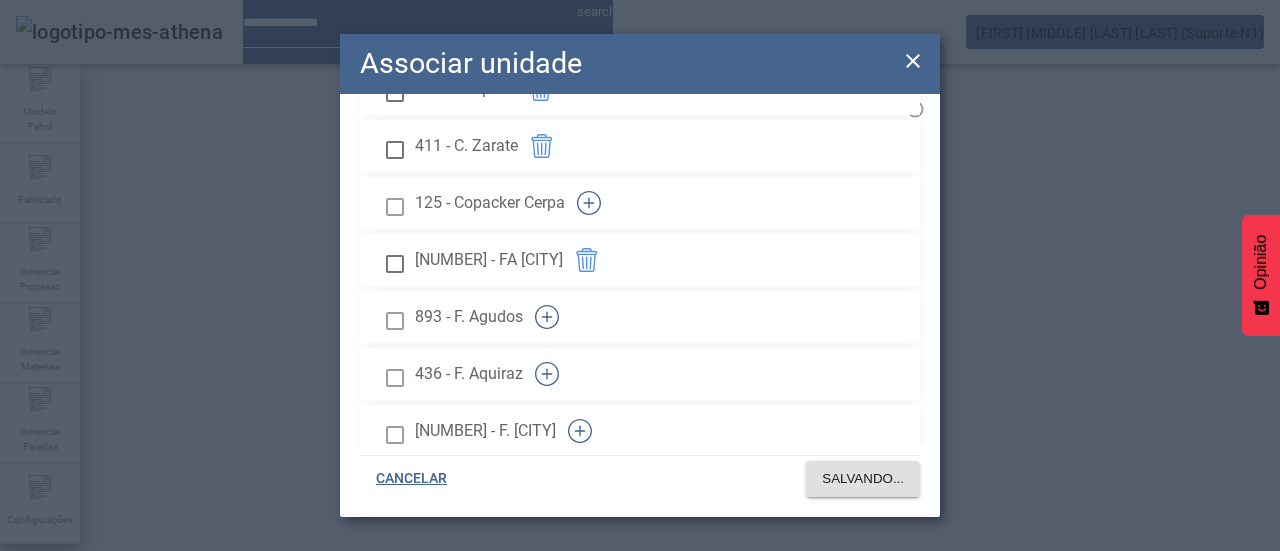 click 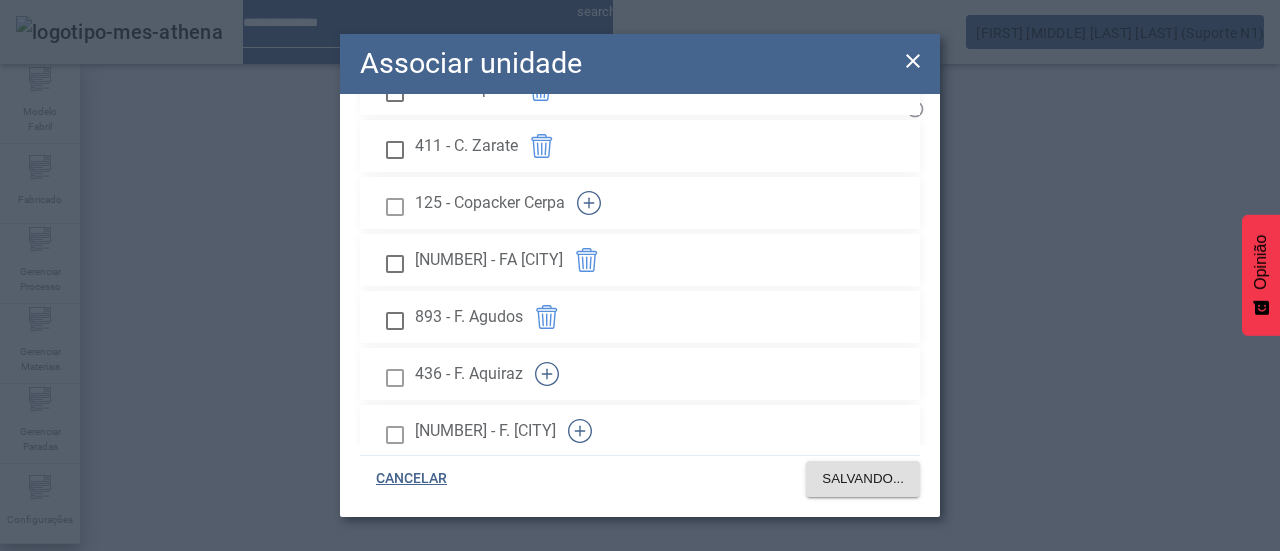 click 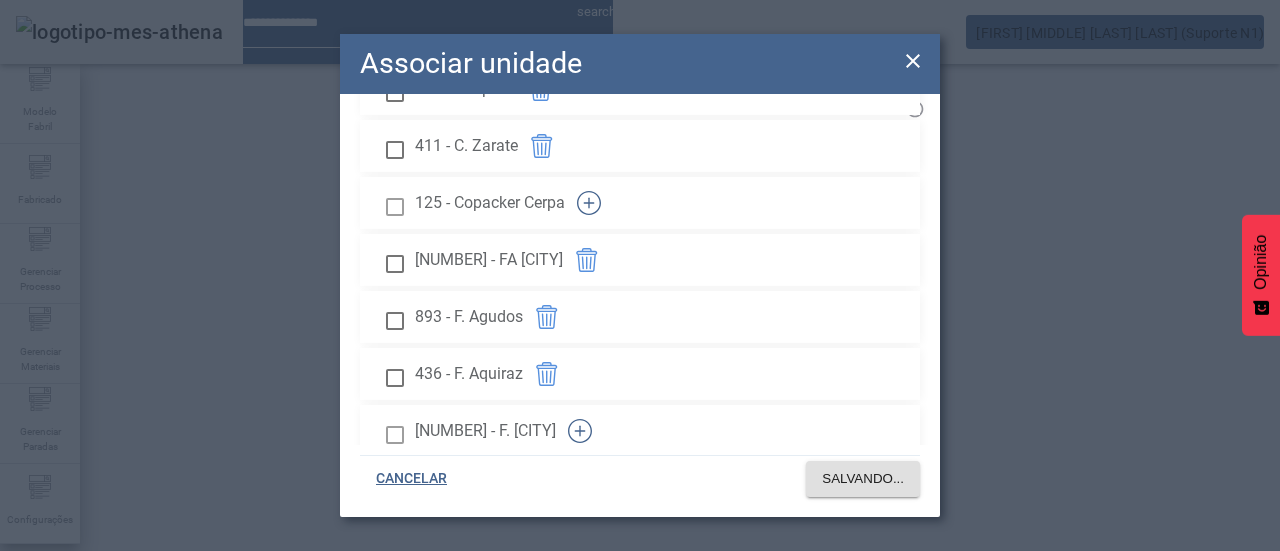 click 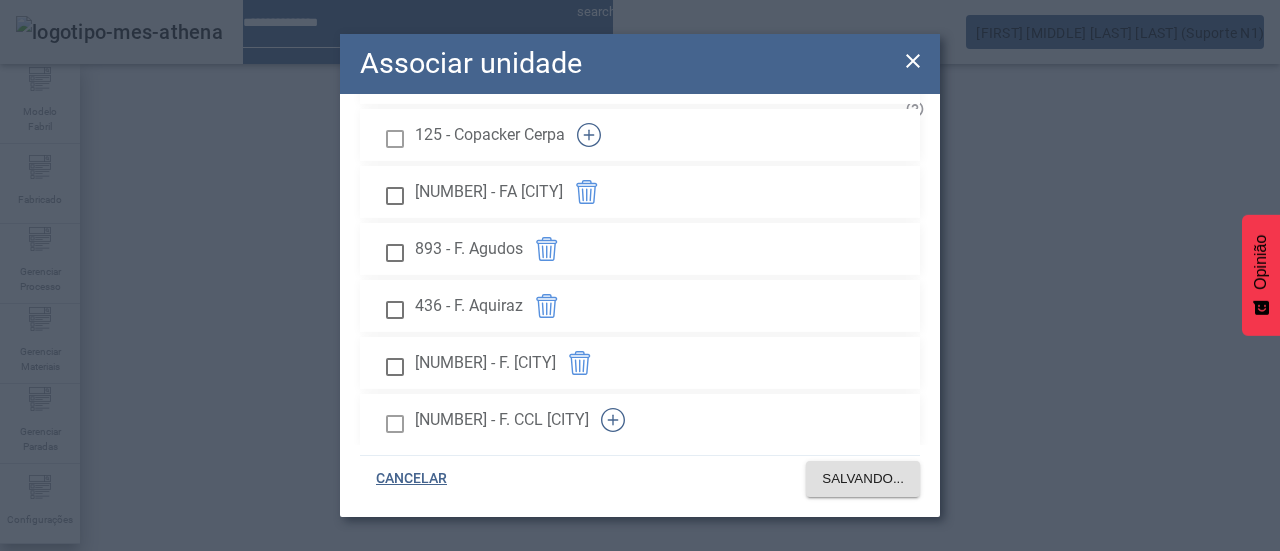 scroll, scrollTop: 1200, scrollLeft: 0, axis: vertical 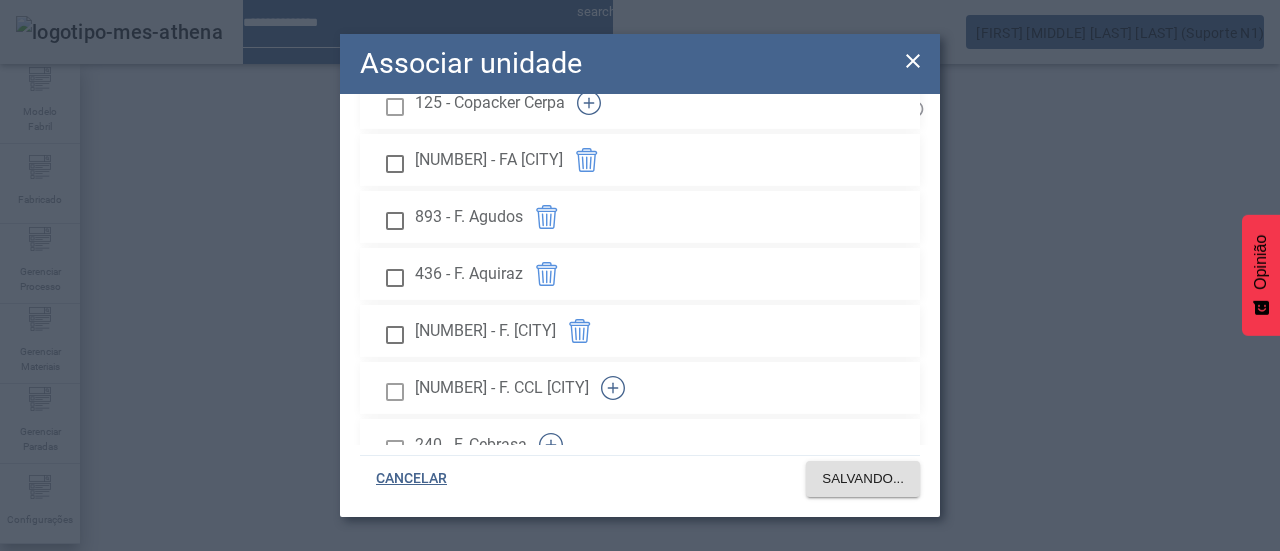 click 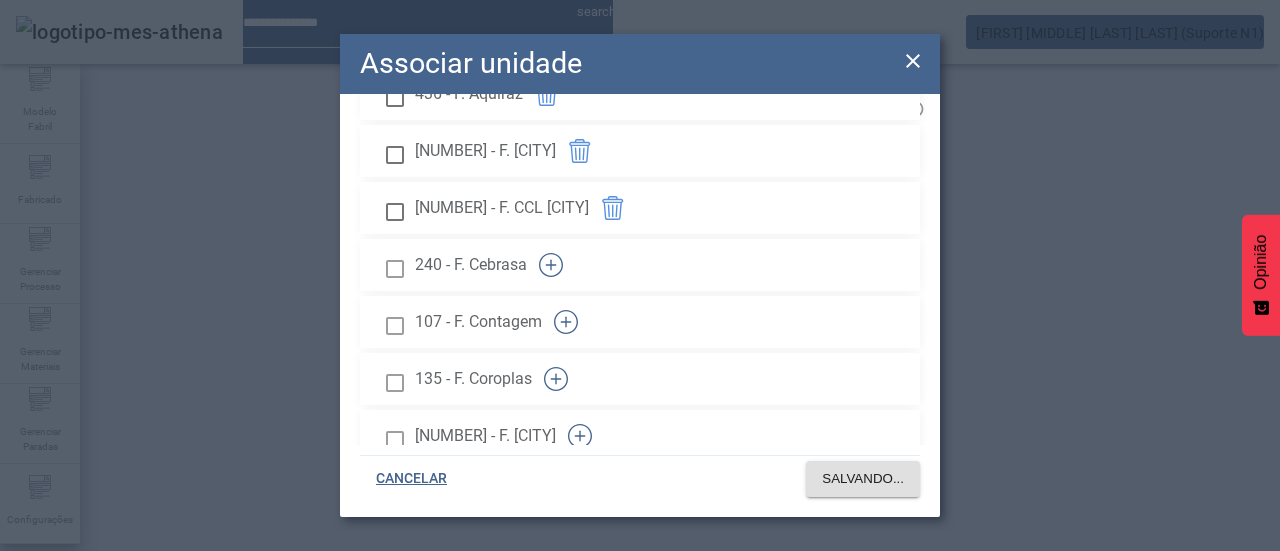 scroll, scrollTop: 1400, scrollLeft: 0, axis: vertical 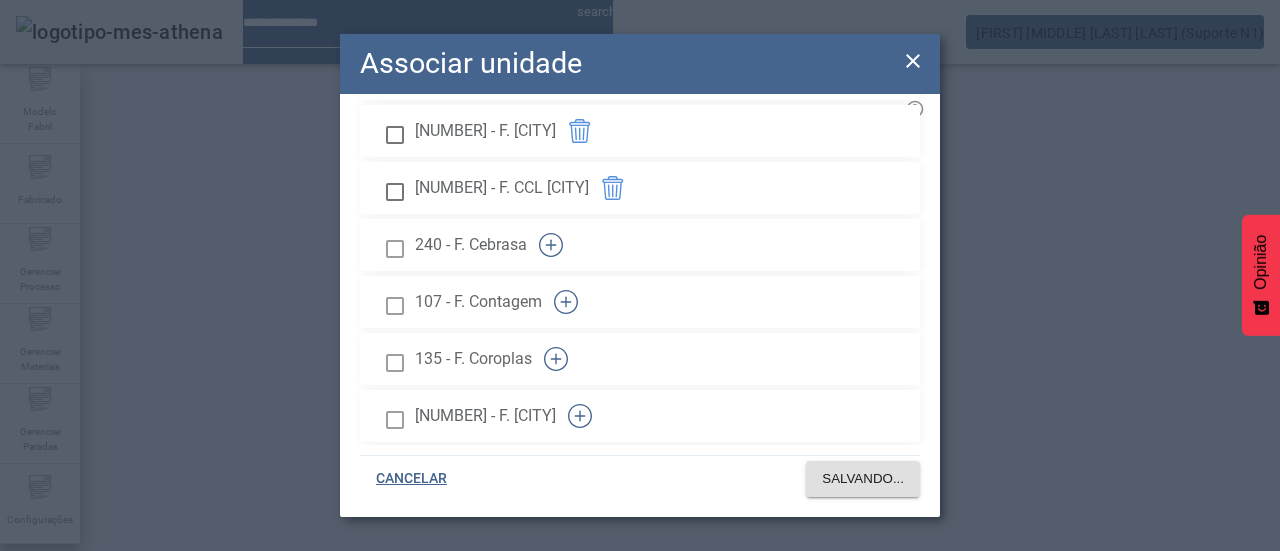 click 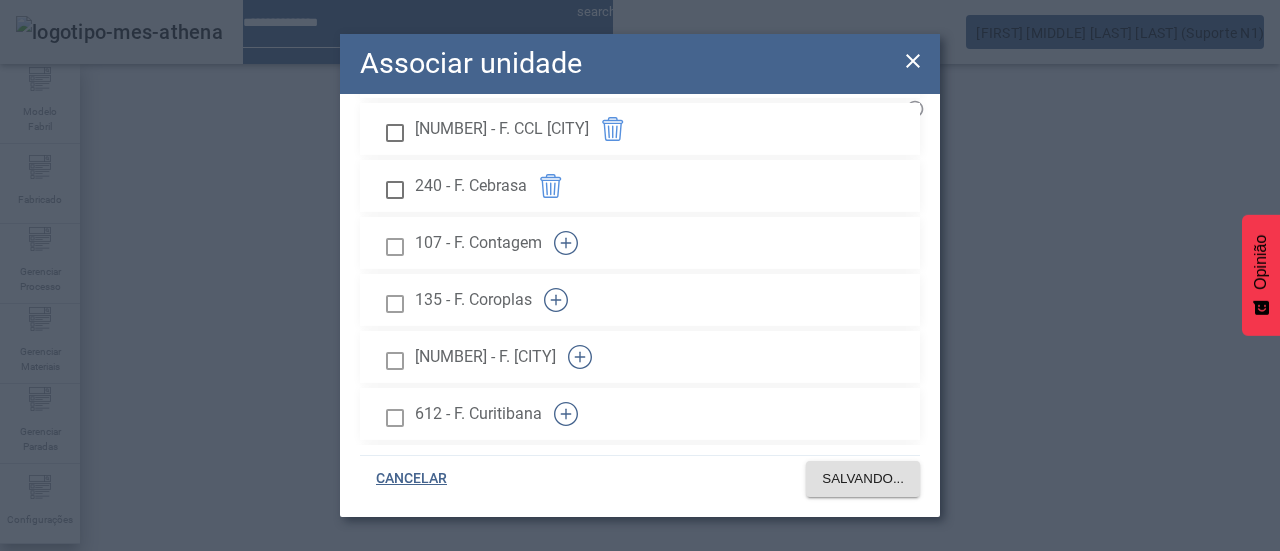scroll, scrollTop: 1500, scrollLeft: 0, axis: vertical 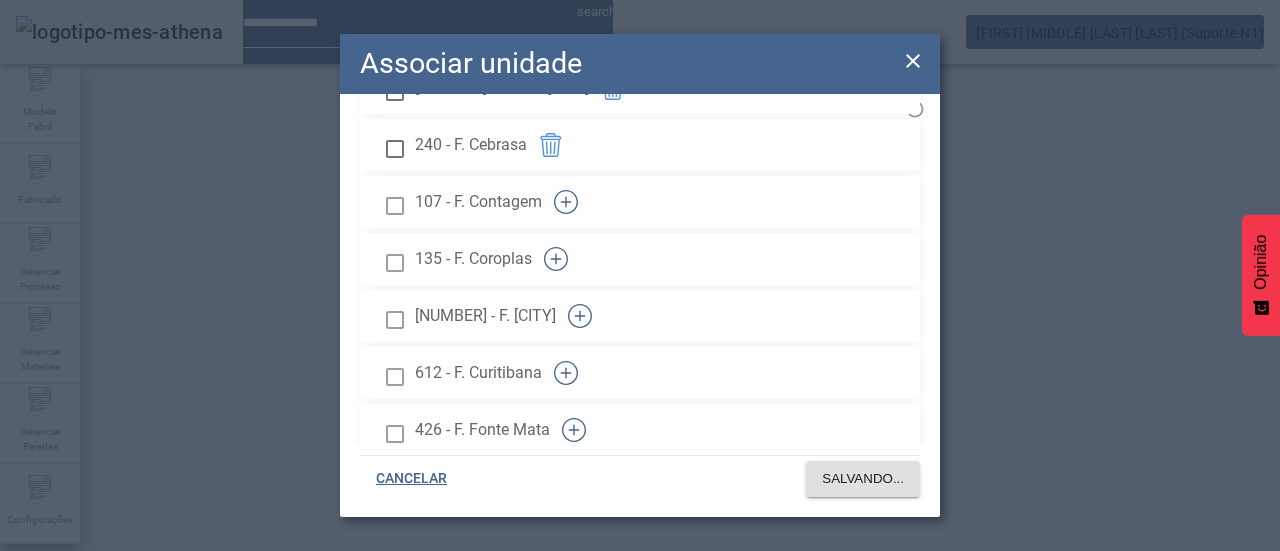 click 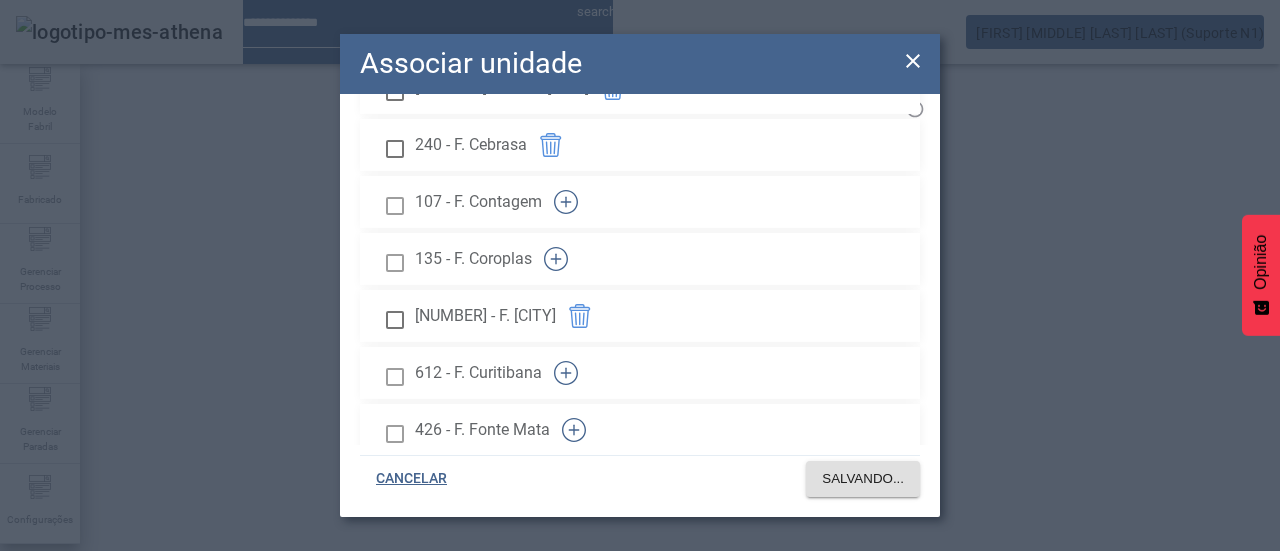 click 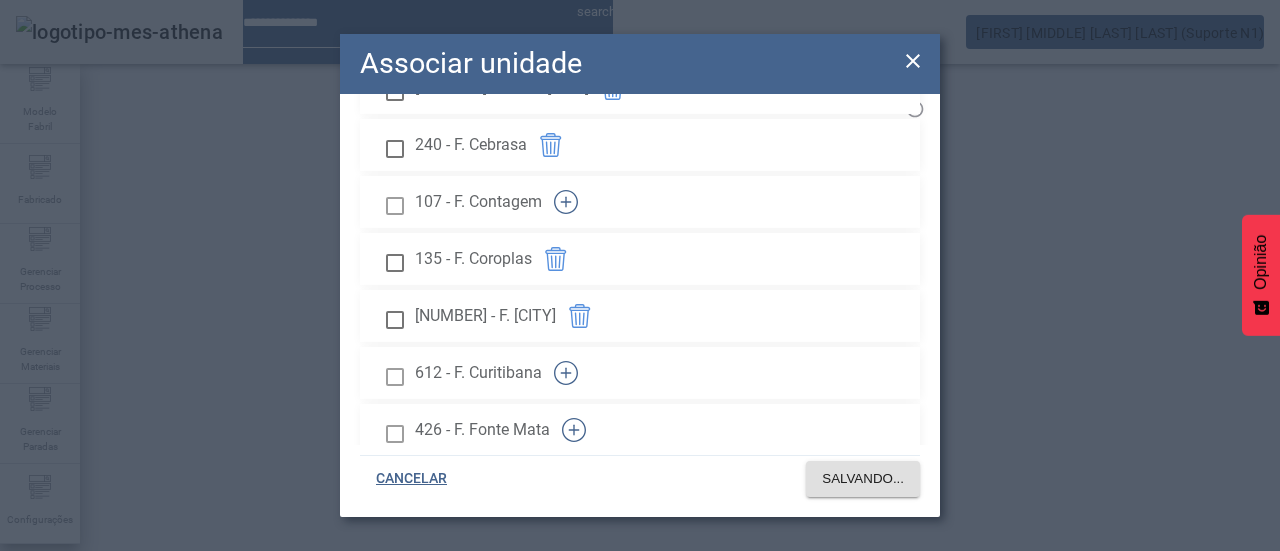 click 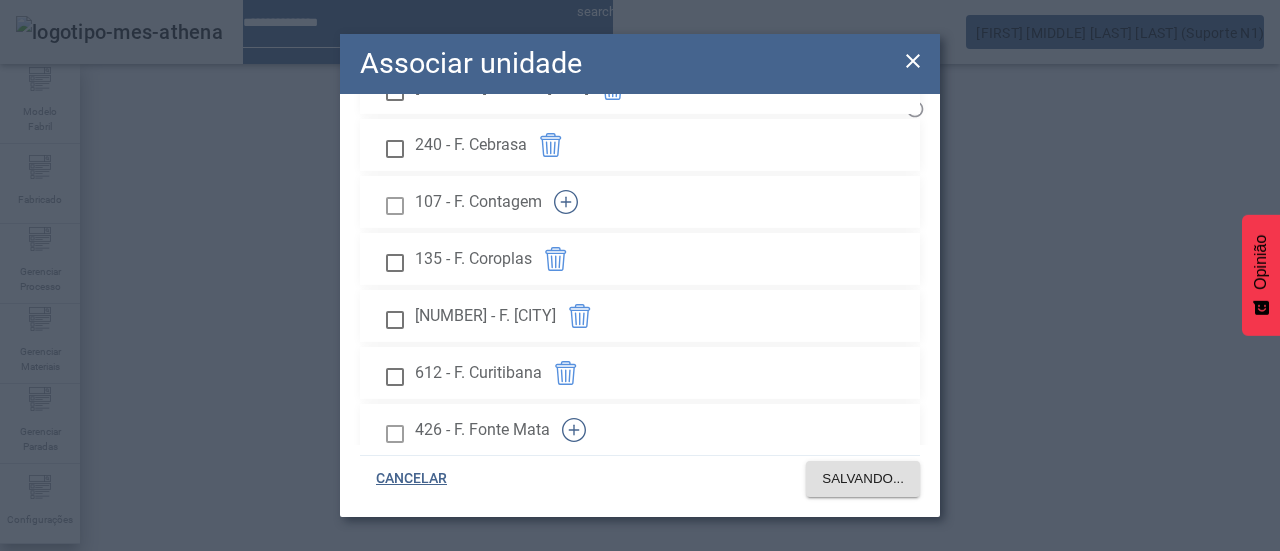 click 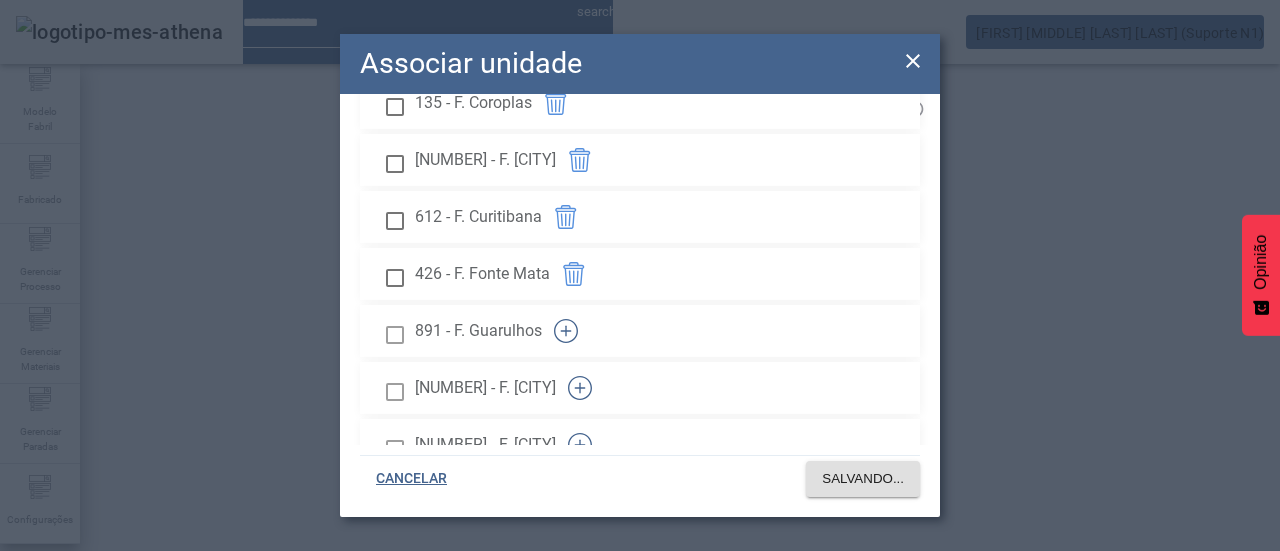 scroll, scrollTop: 1700, scrollLeft: 0, axis: vertical 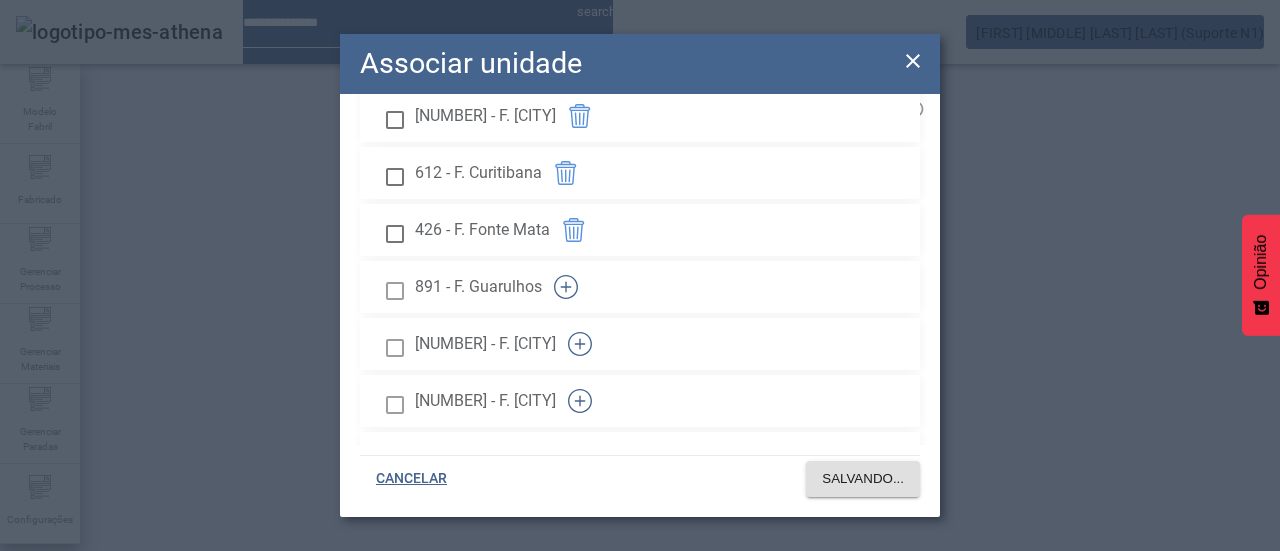 drag, startPoint x: 856, startPoint y: 242, endPoint x: 856, endPoint y: 295, distance: 53 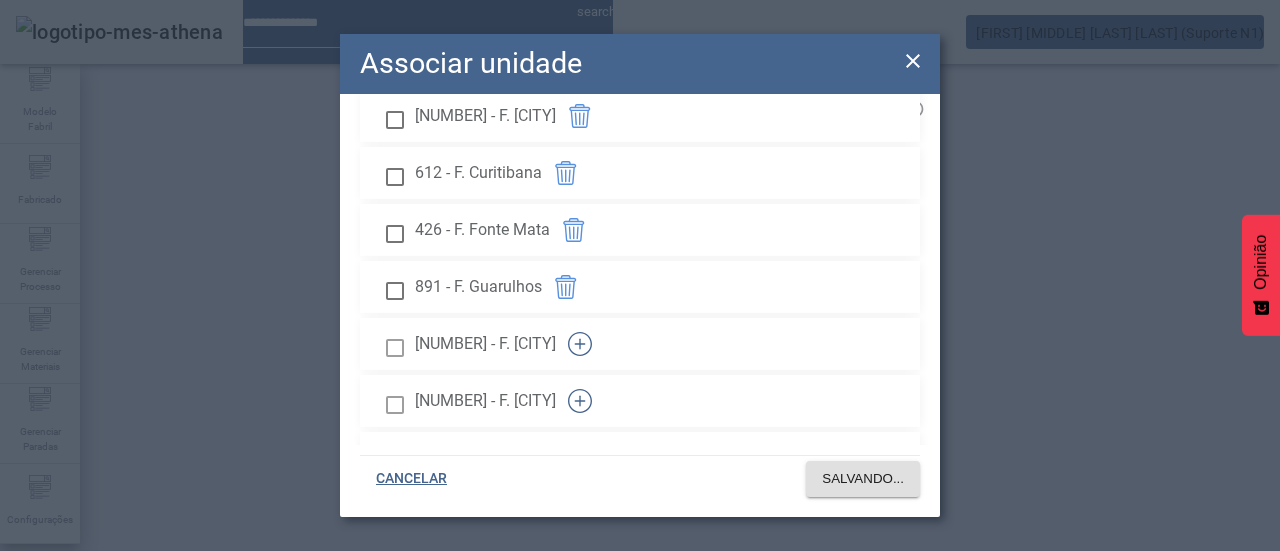 click 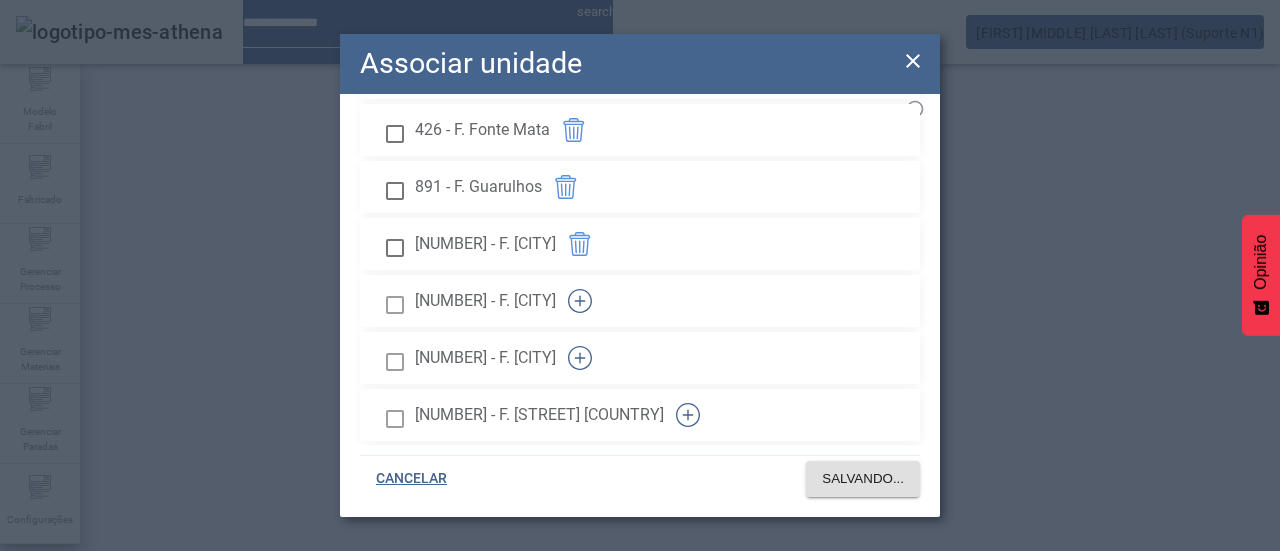 scroll, scrollTop: 1900, scrollLeft: 0, axis: vertical 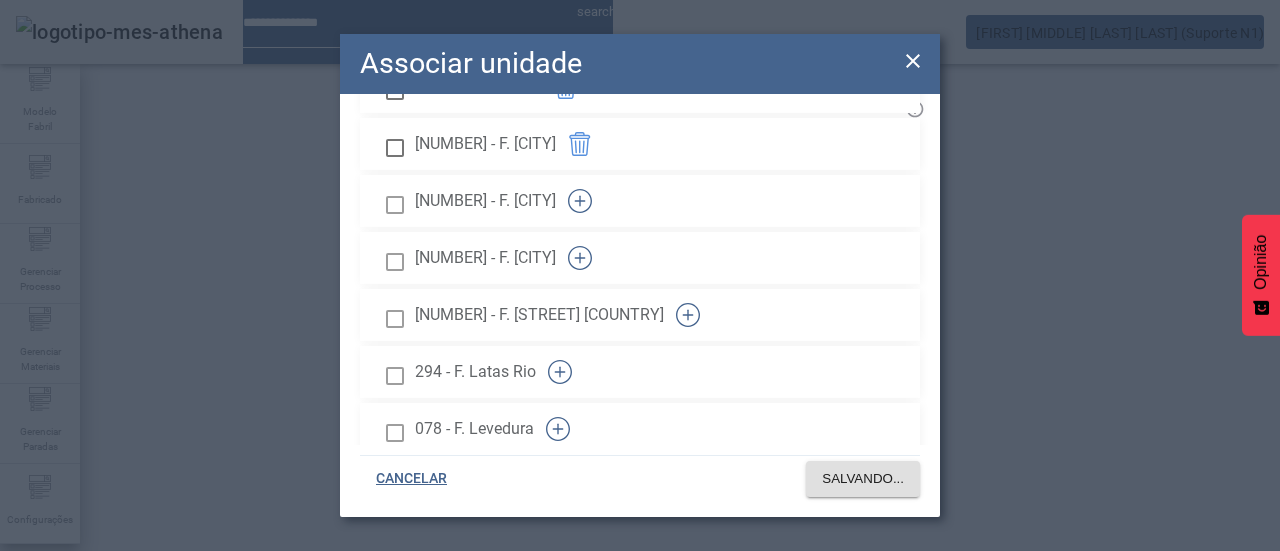 click 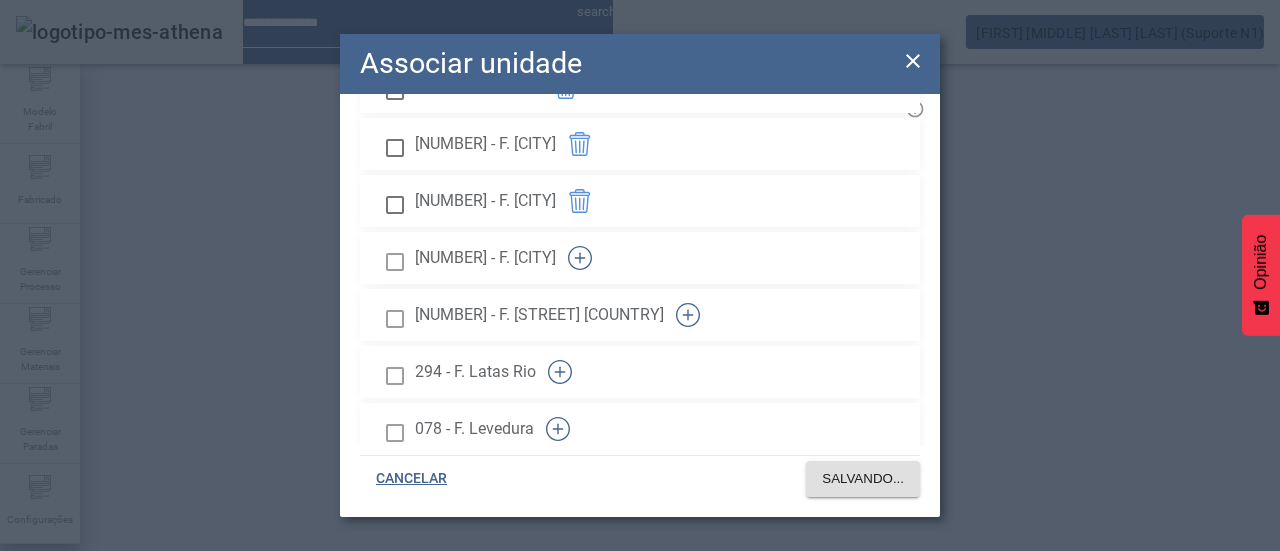 click 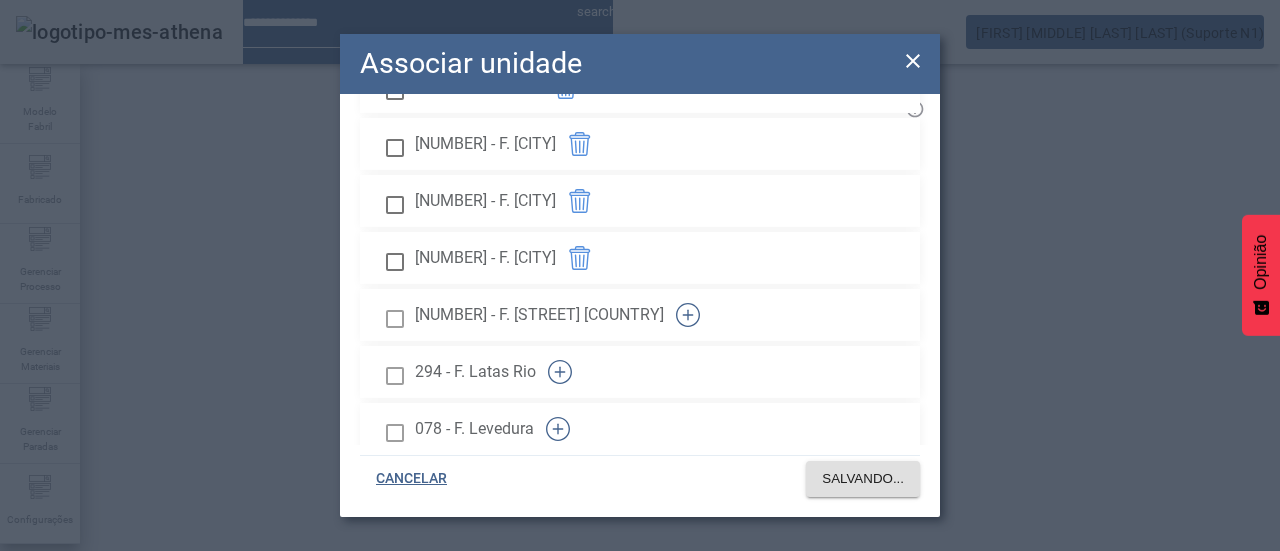 click 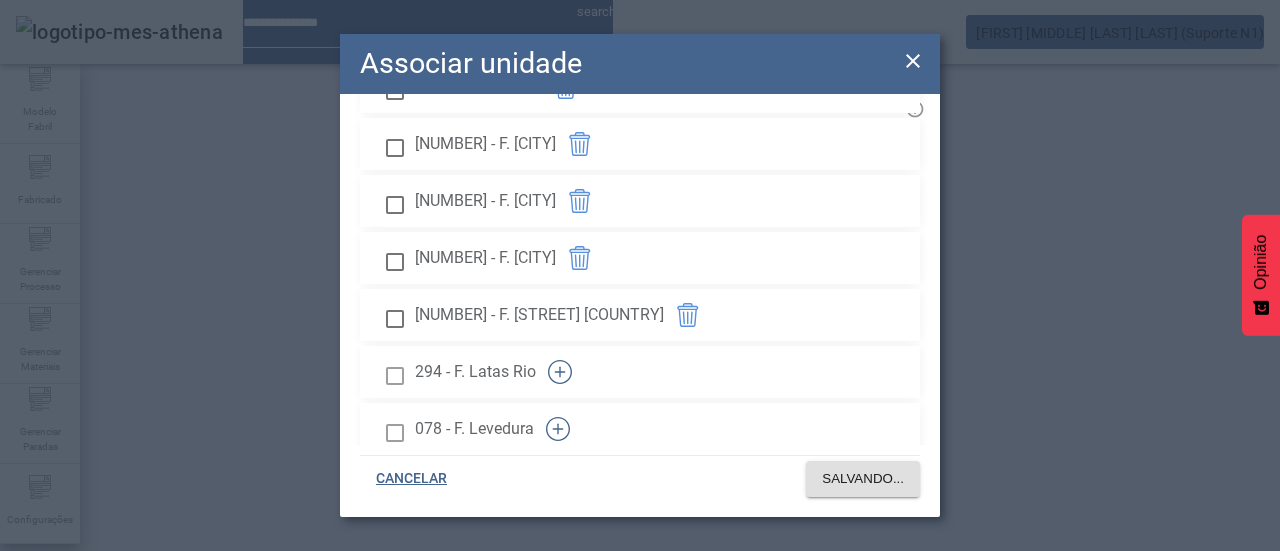 click 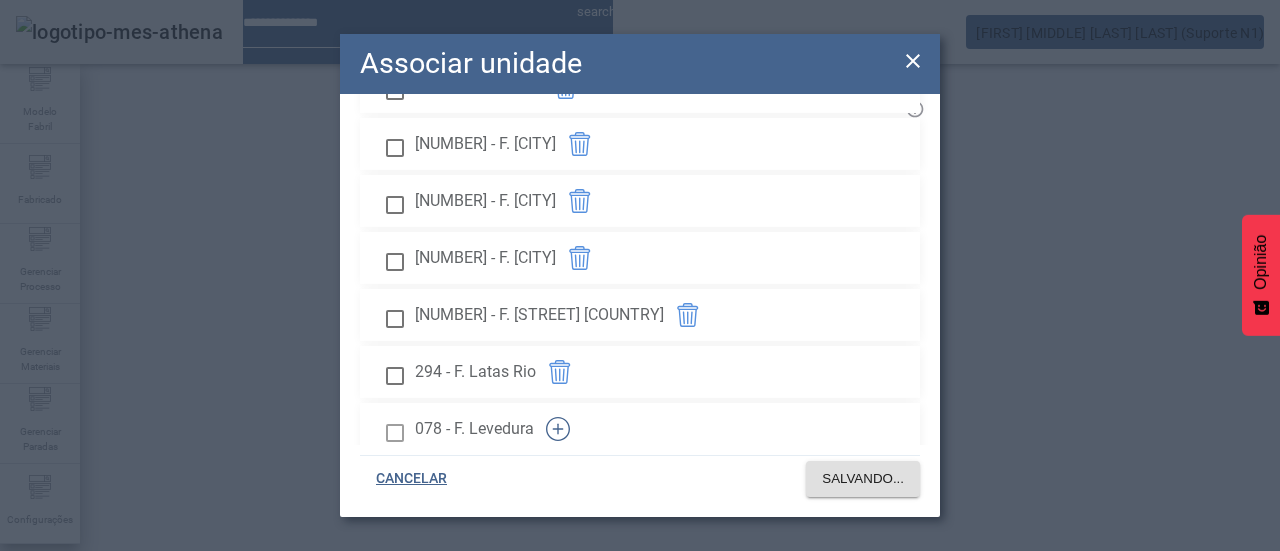 click 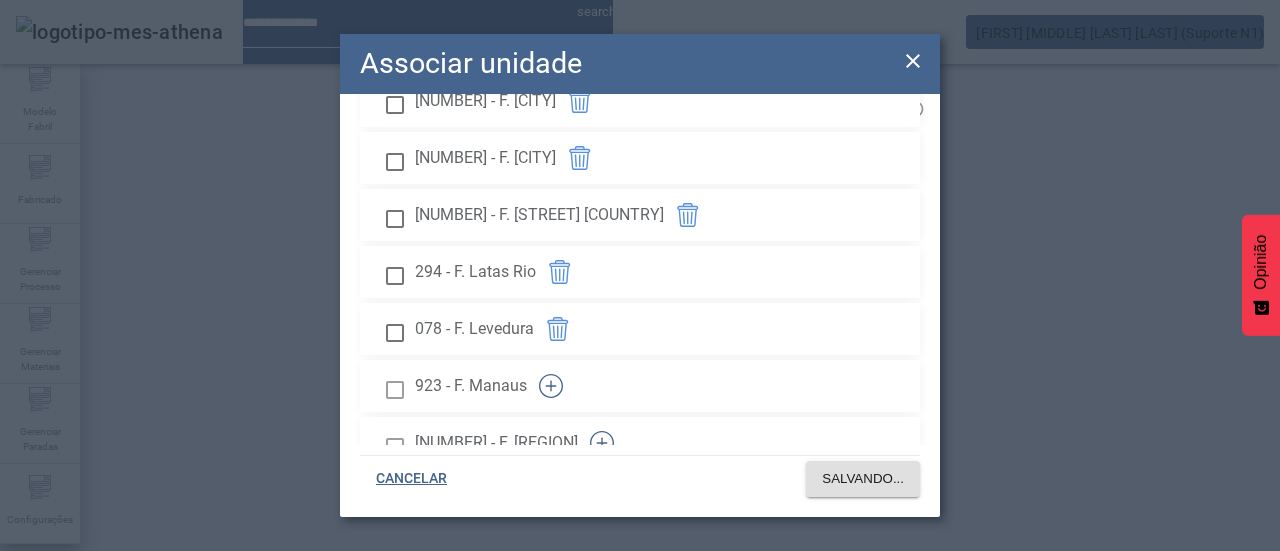 scroll, scrollTop: 2100, scrollLeft: 0, axis: vertical 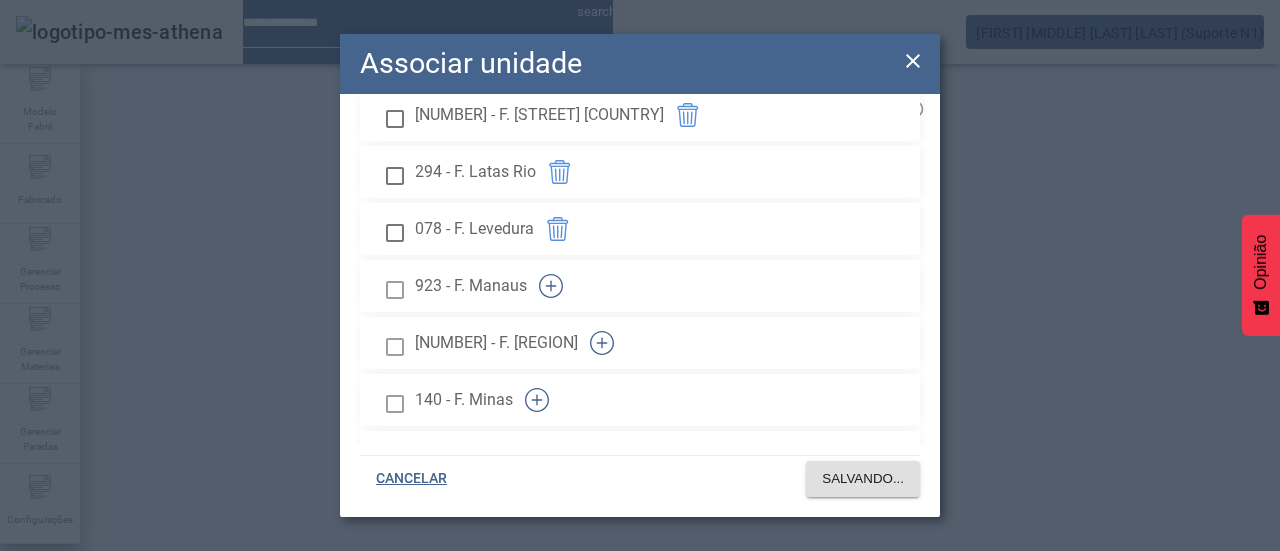 click 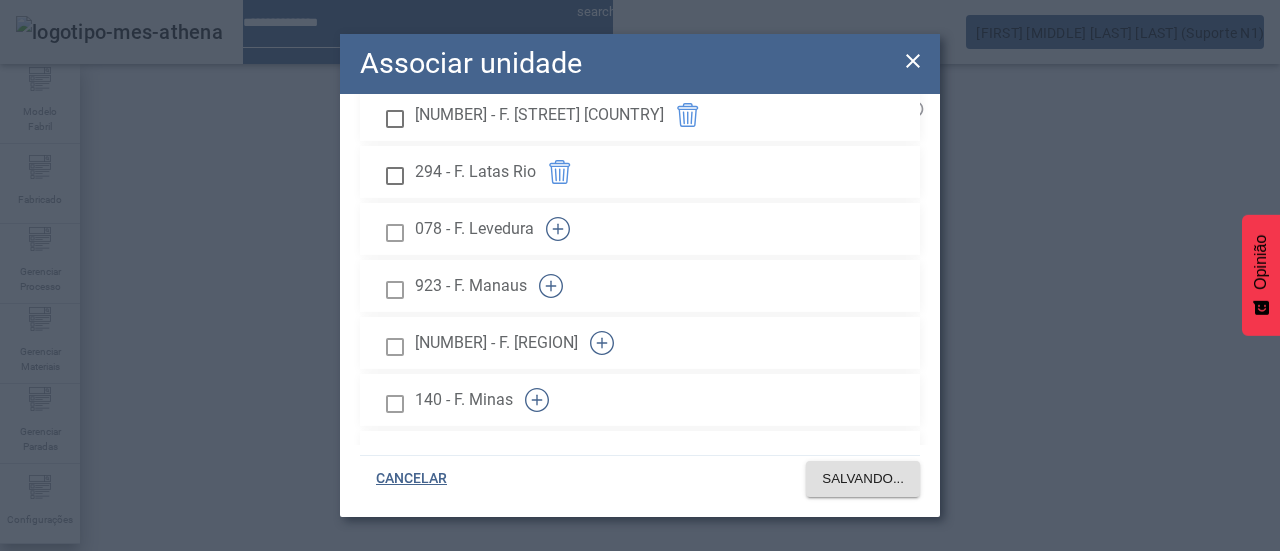 scroll, scrollTop: 2200, scrollLeft: 0, axis: vertical 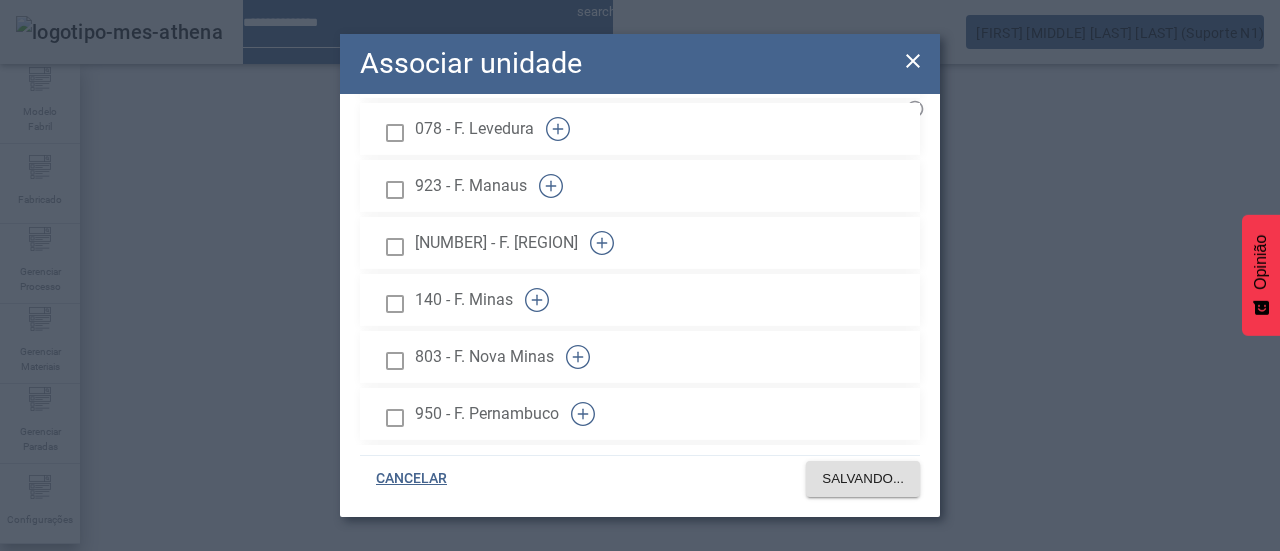 click 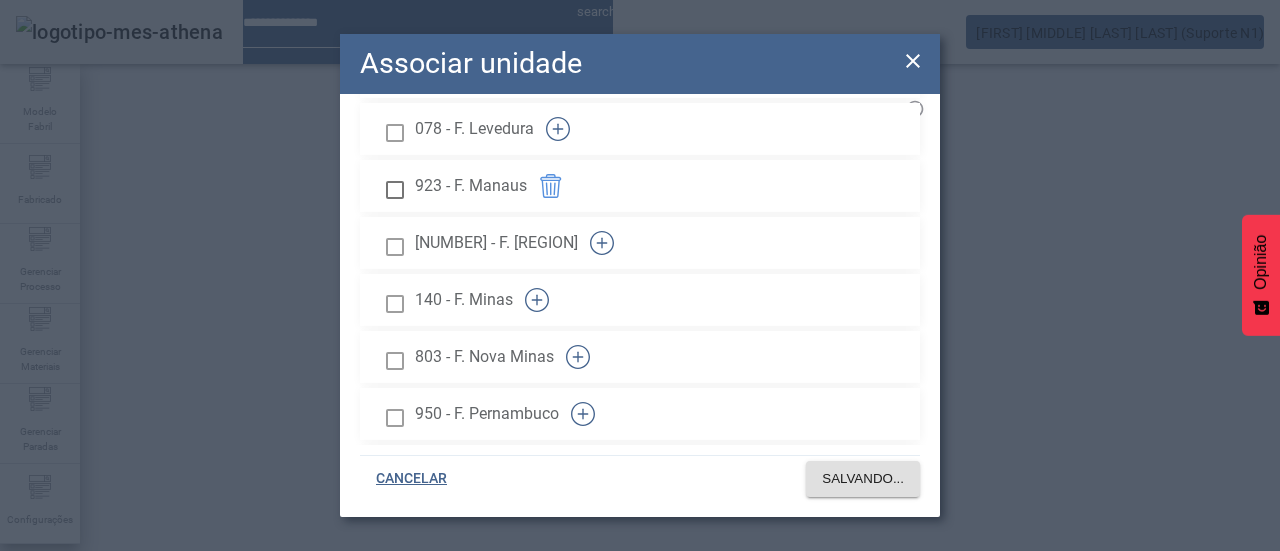 click 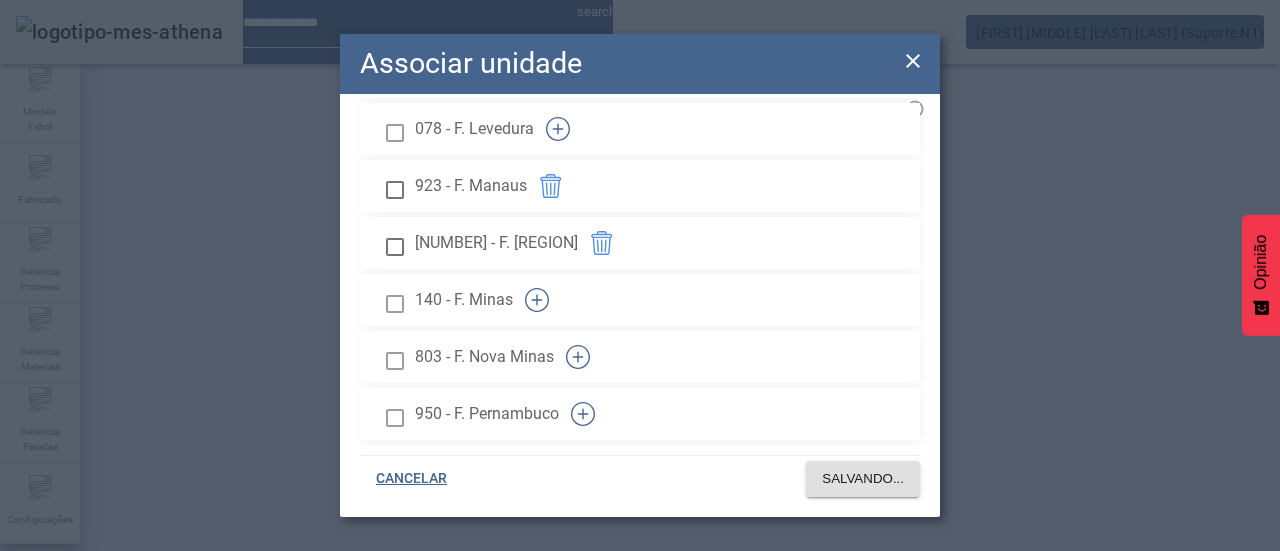 click 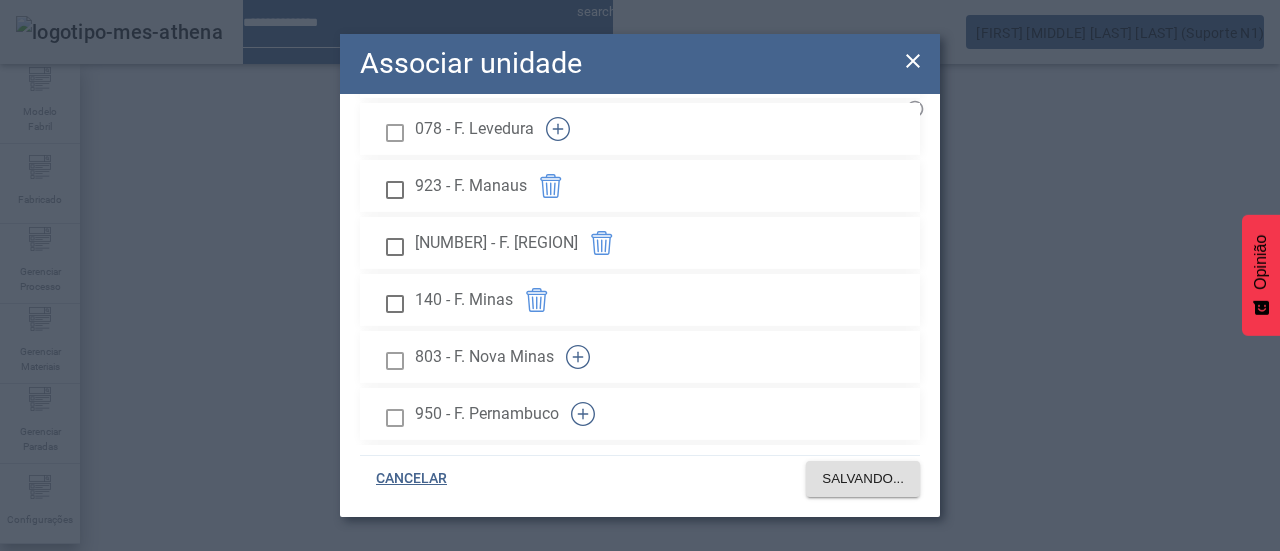 click 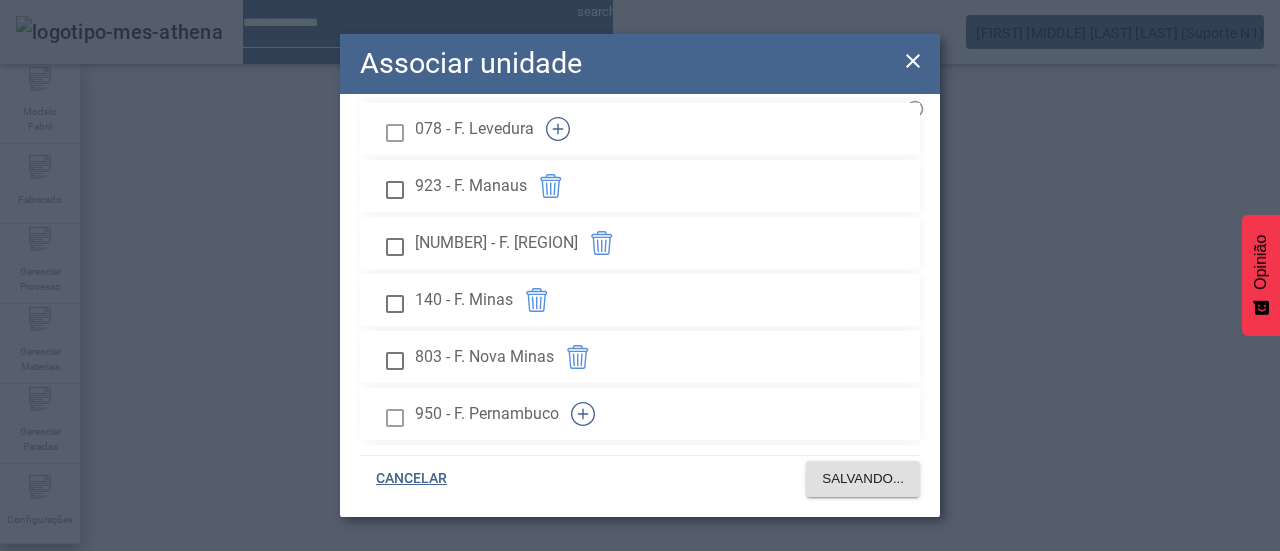 click 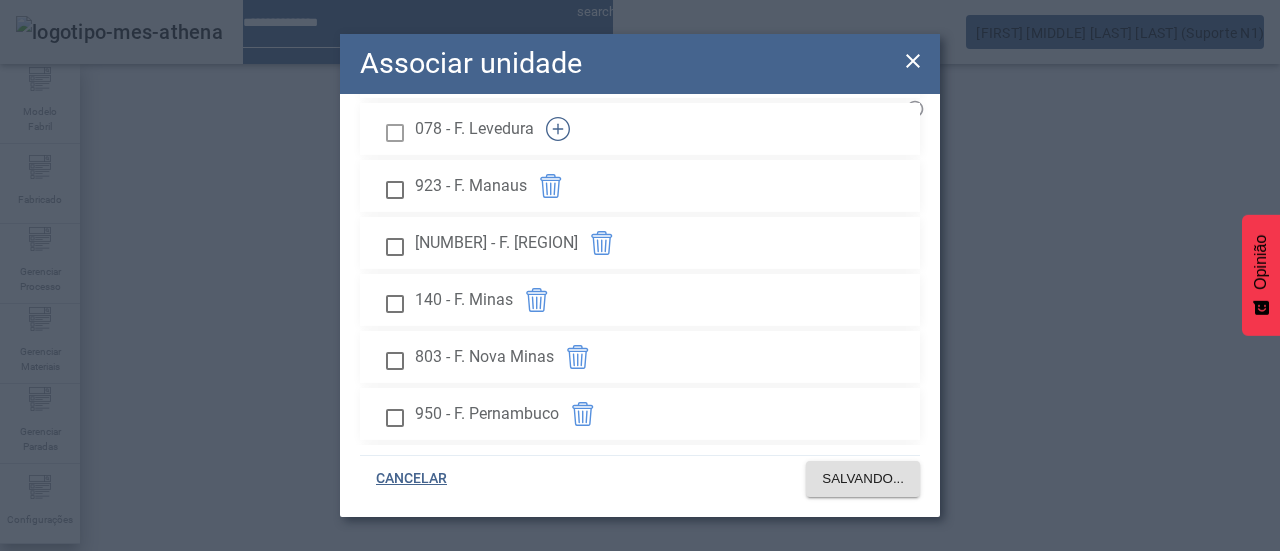 click 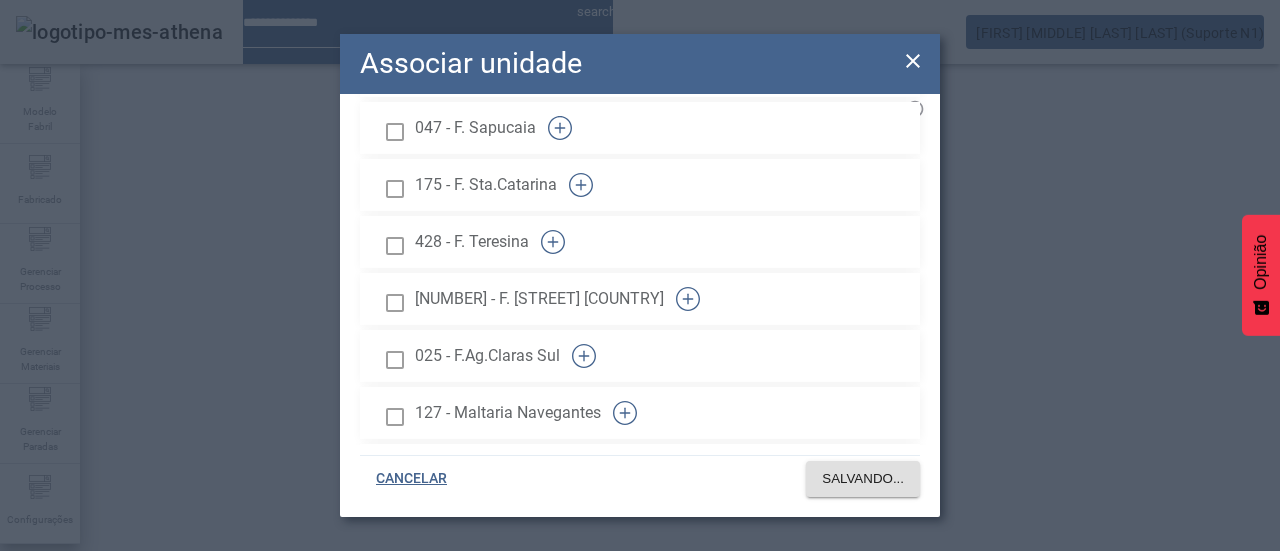scroll, scrollTop: 2500, scrollLeft: 0, axis: vertical 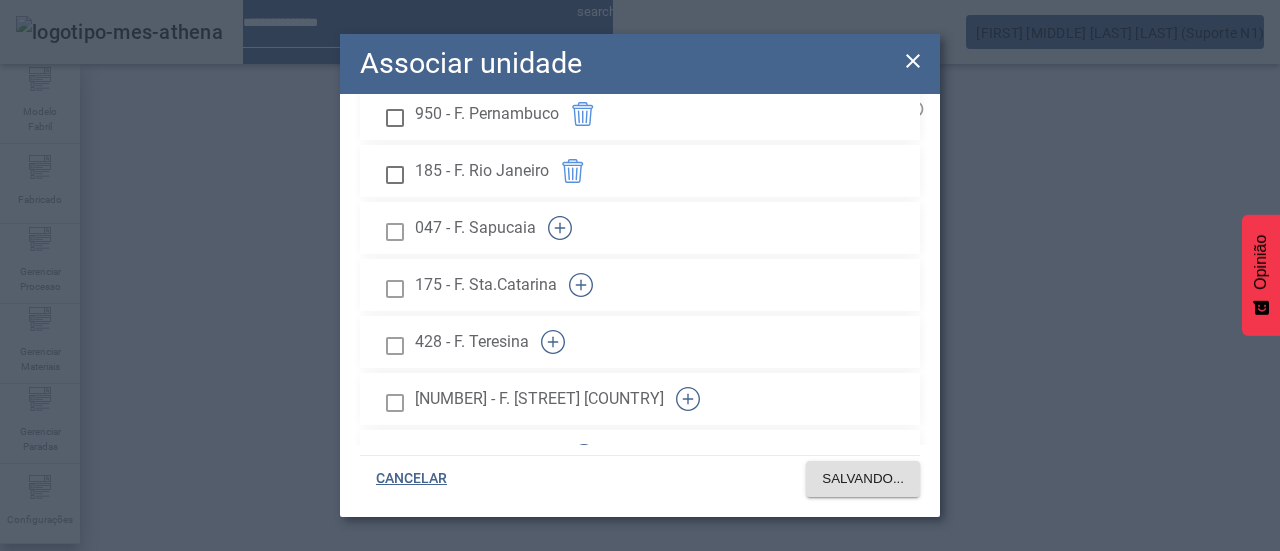 click 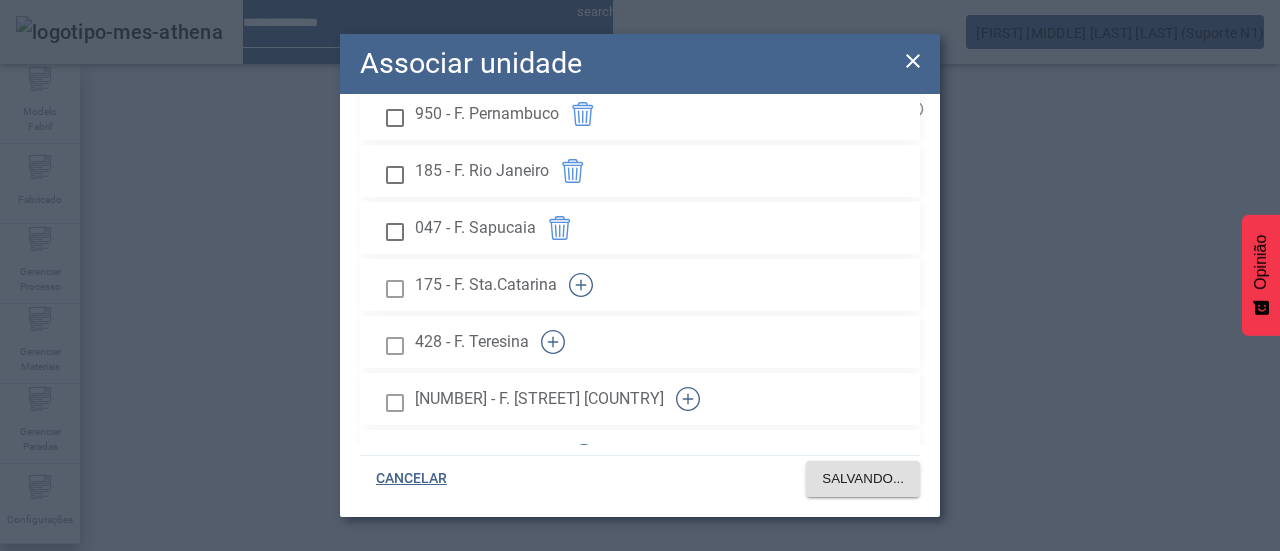 click 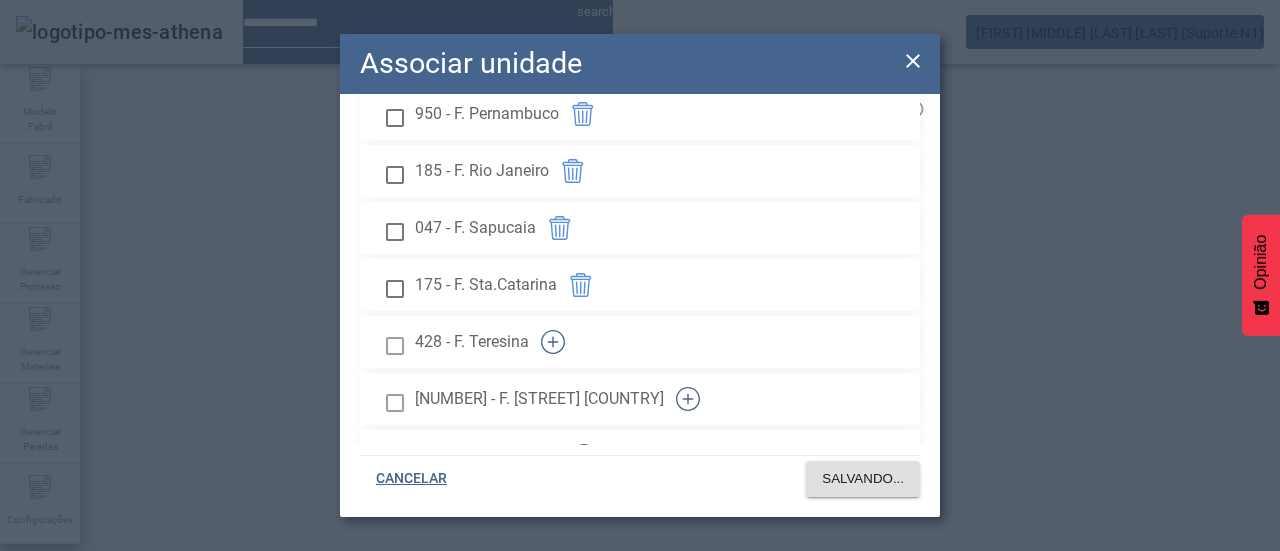 click 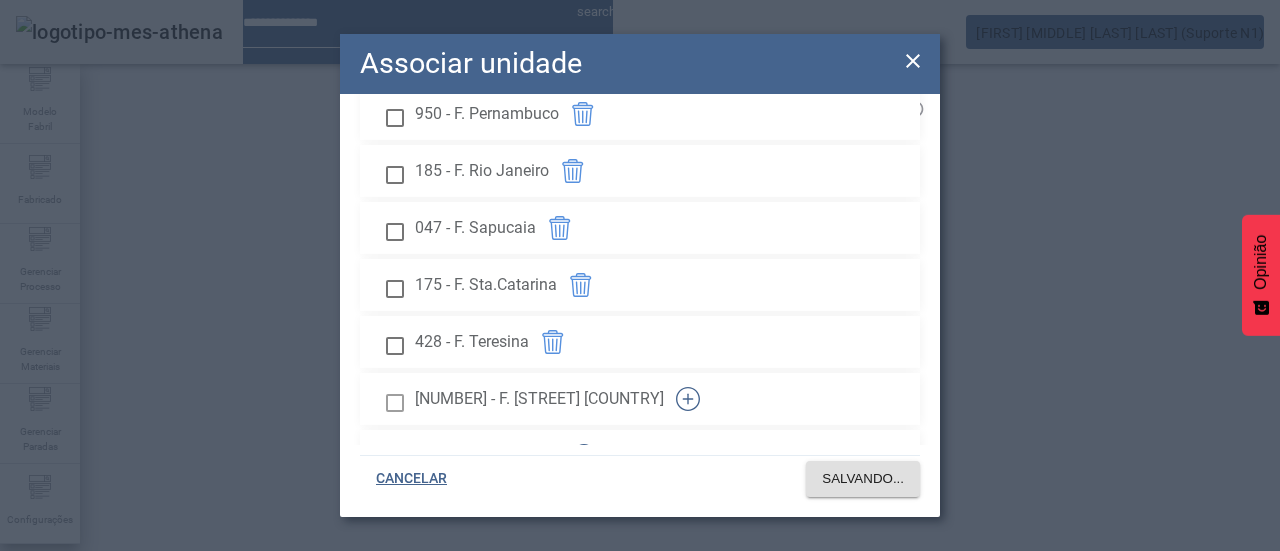 click 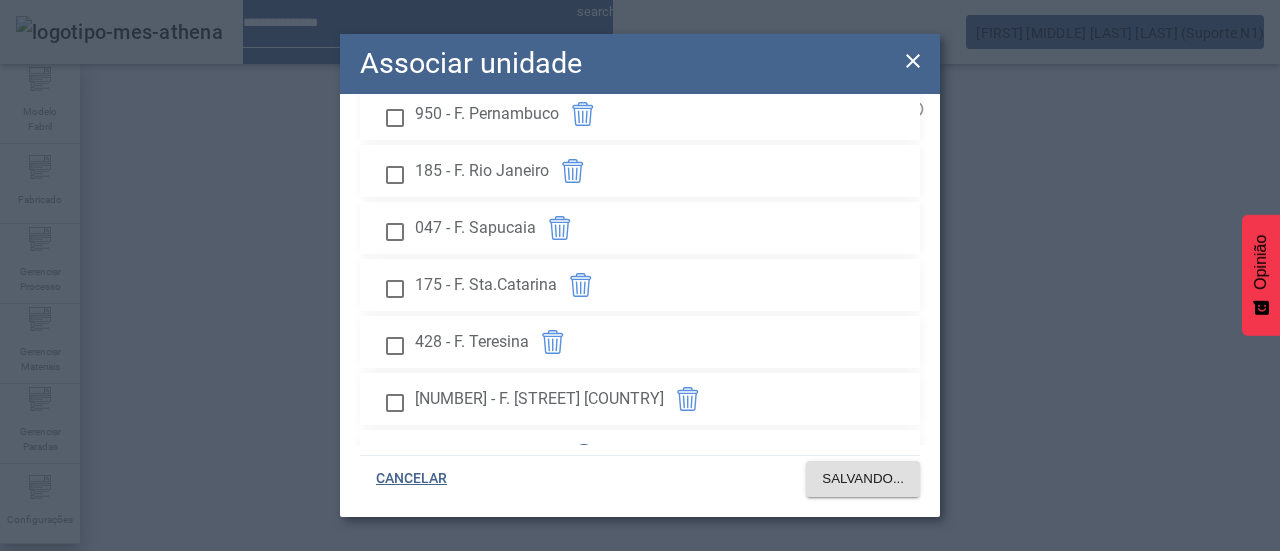 click 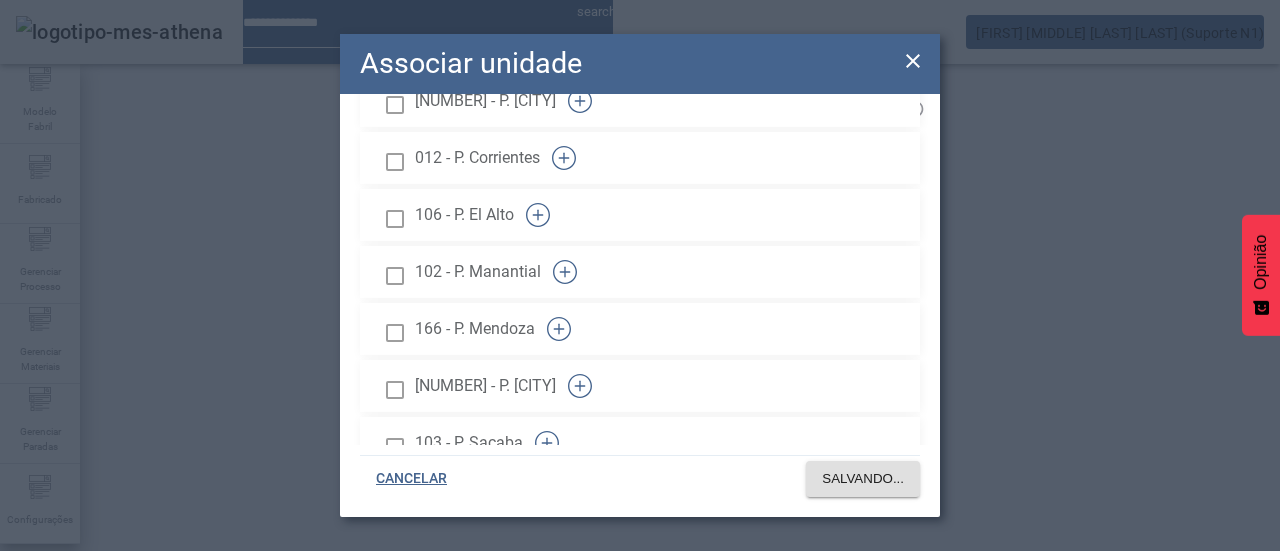 scroll, scrollTop: 0, scrollLeft: 0, axis: both 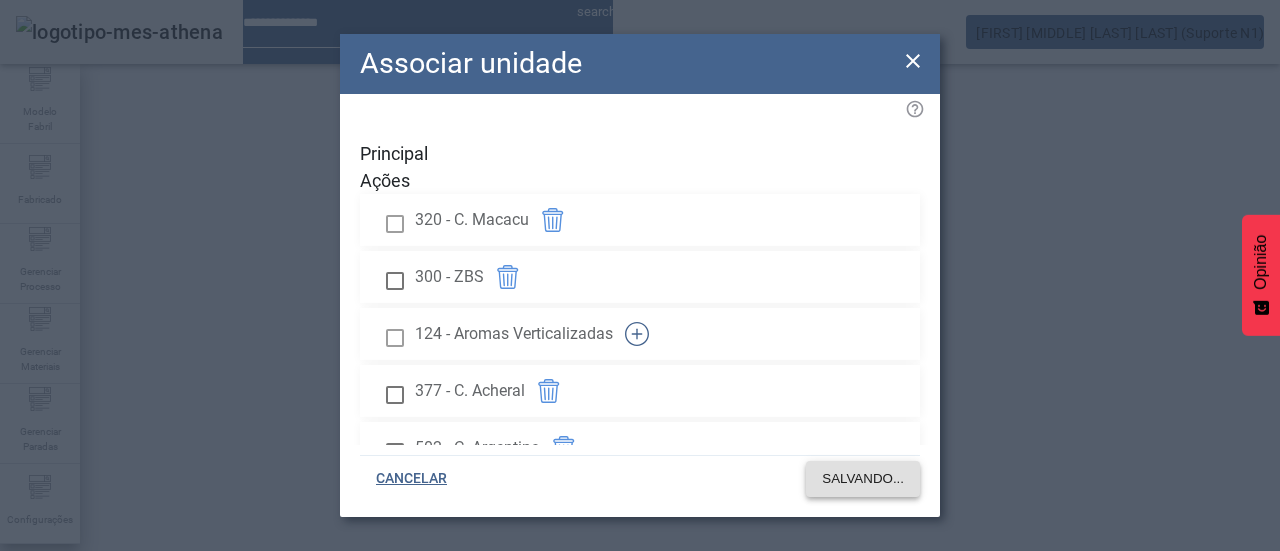 click on "SALVANDO..." 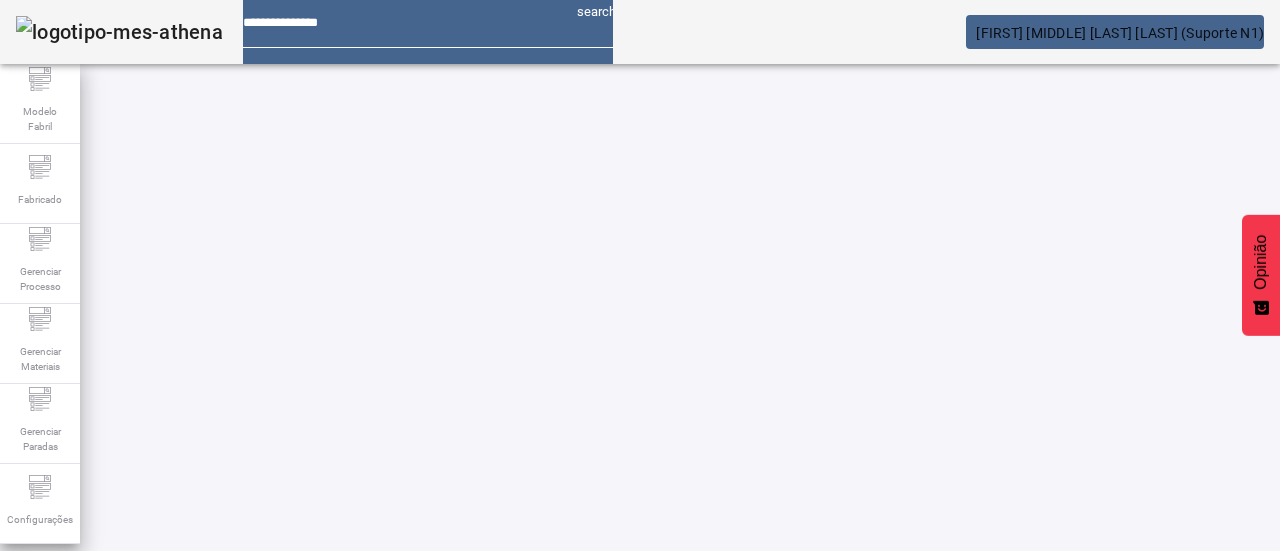 click at bounding box center [1136, 830] 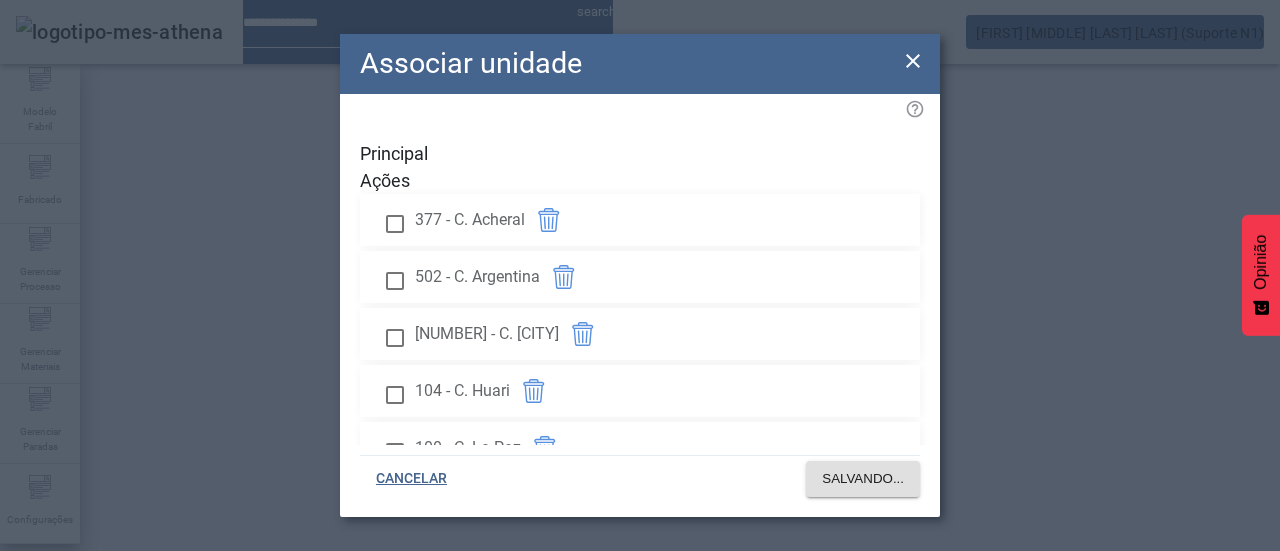 type 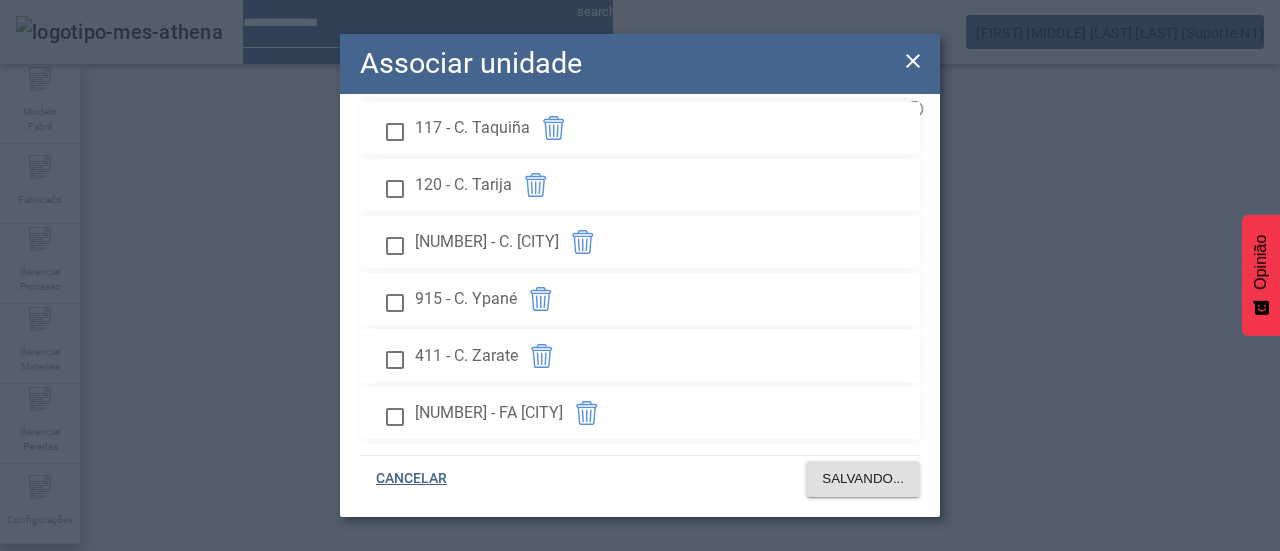 scroll, scrollTop: 700, scrollLeft: 0, axis: vertical 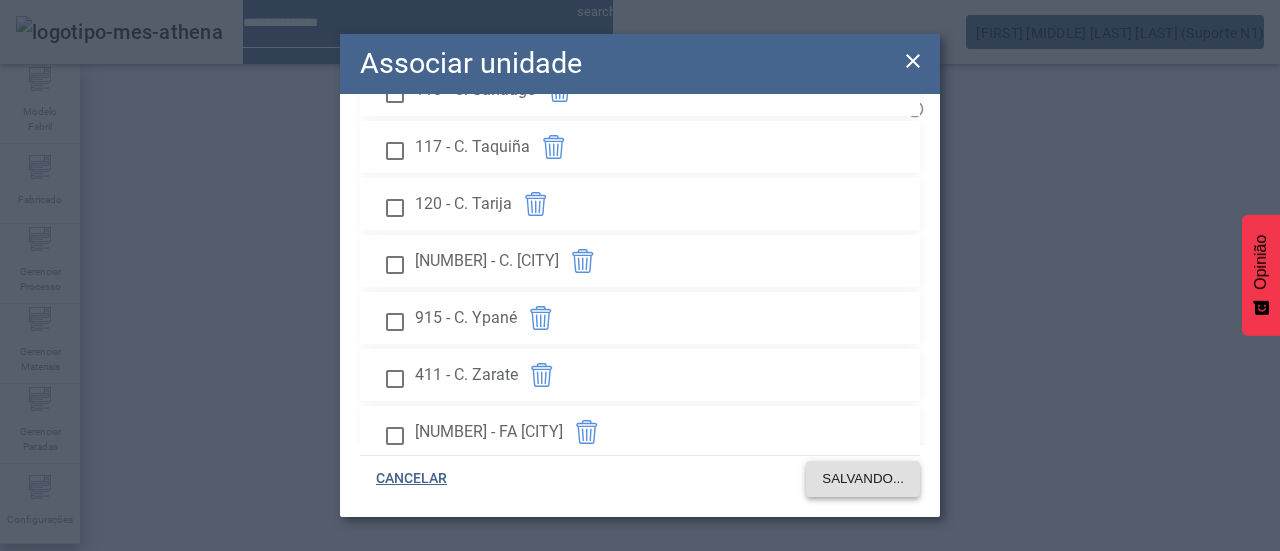 click 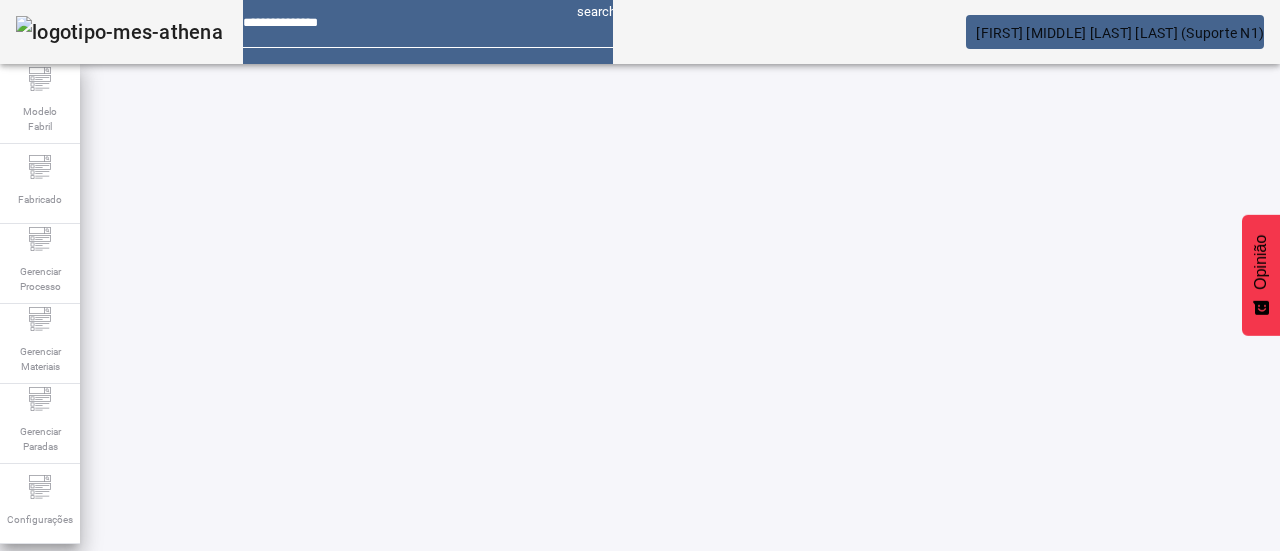 click 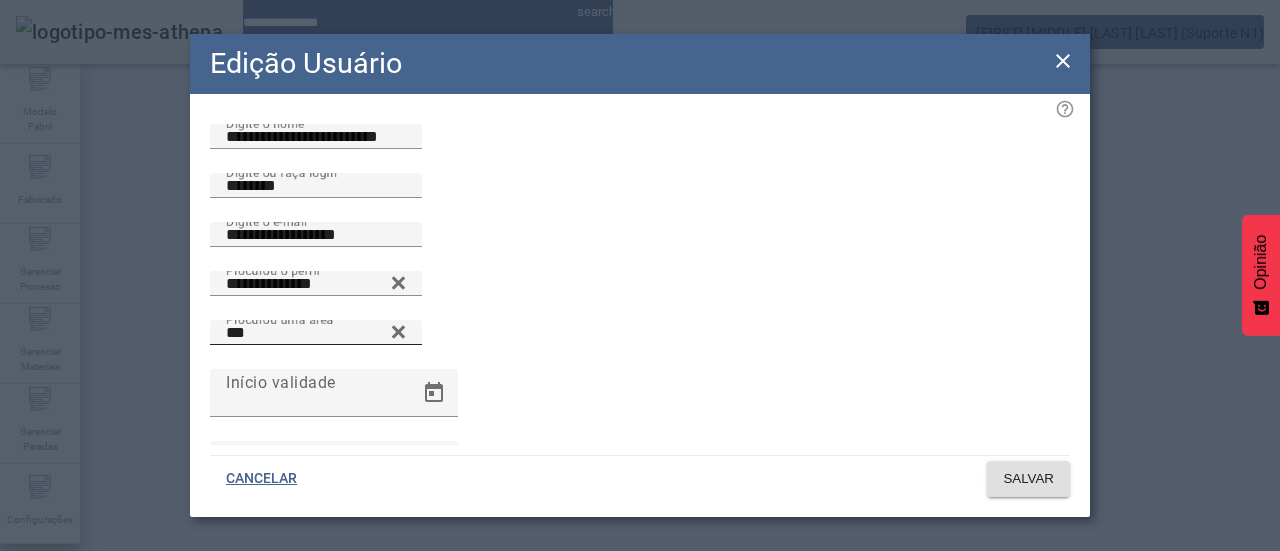 click 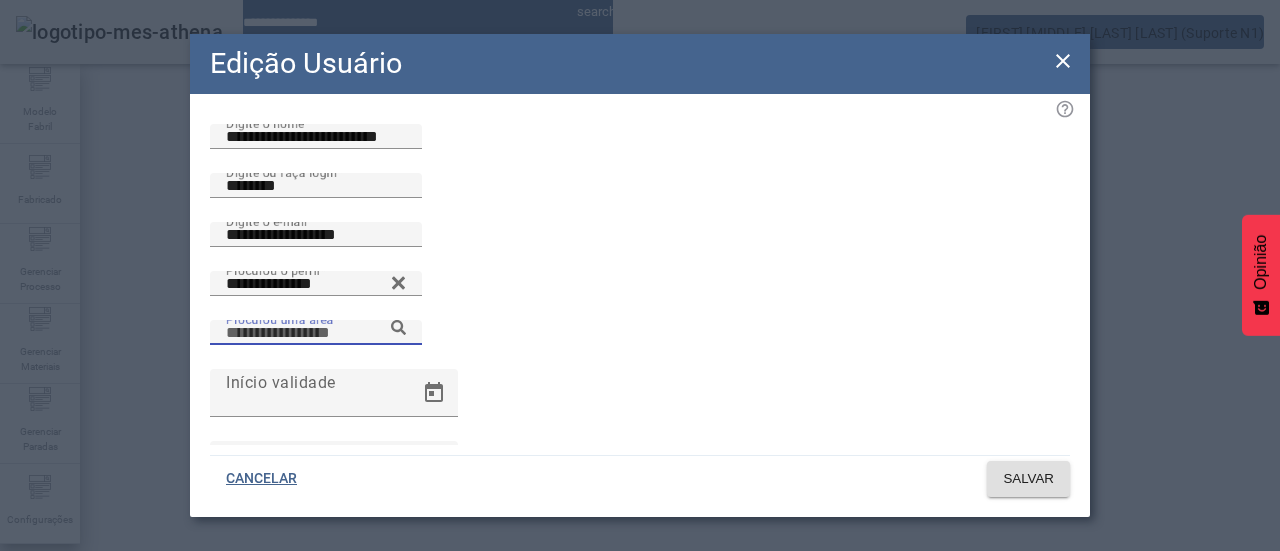 click on "Procurou uma área" at bounding box center (316, 333) 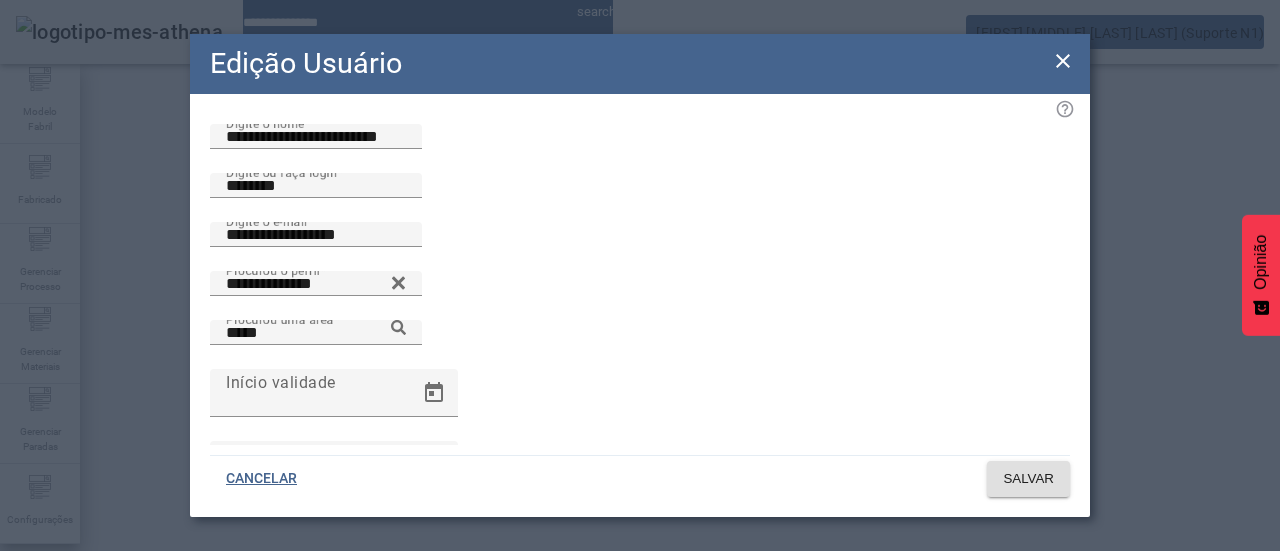 click on "Embalagem" at bounding box center [203, 703] 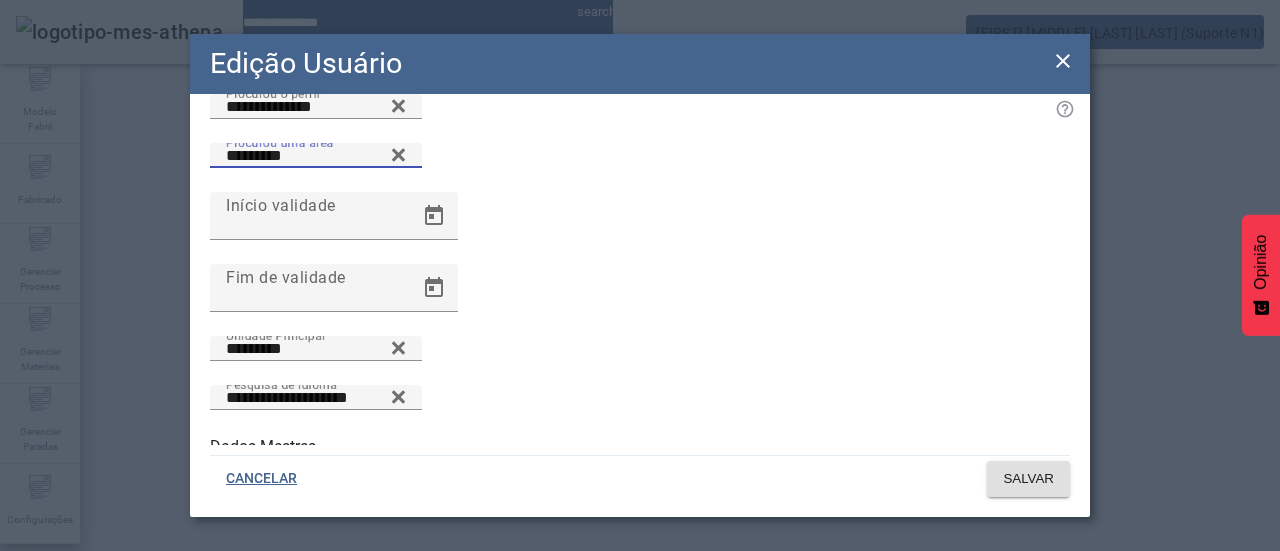 scroll, scrollTop: 181, scrollLeft: 0, axis: vertical 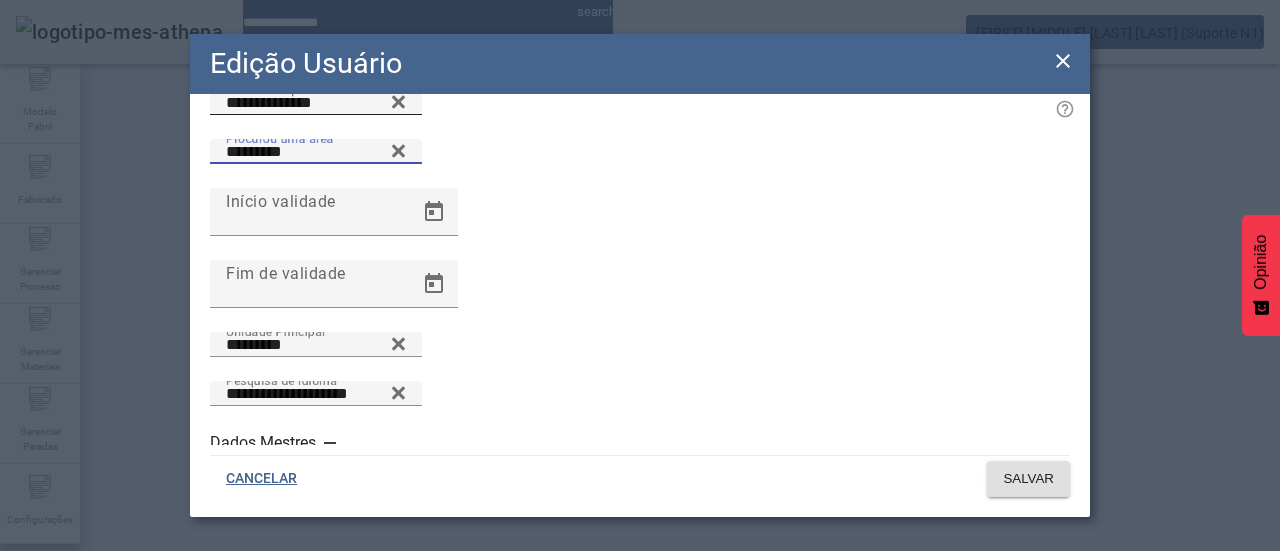 click 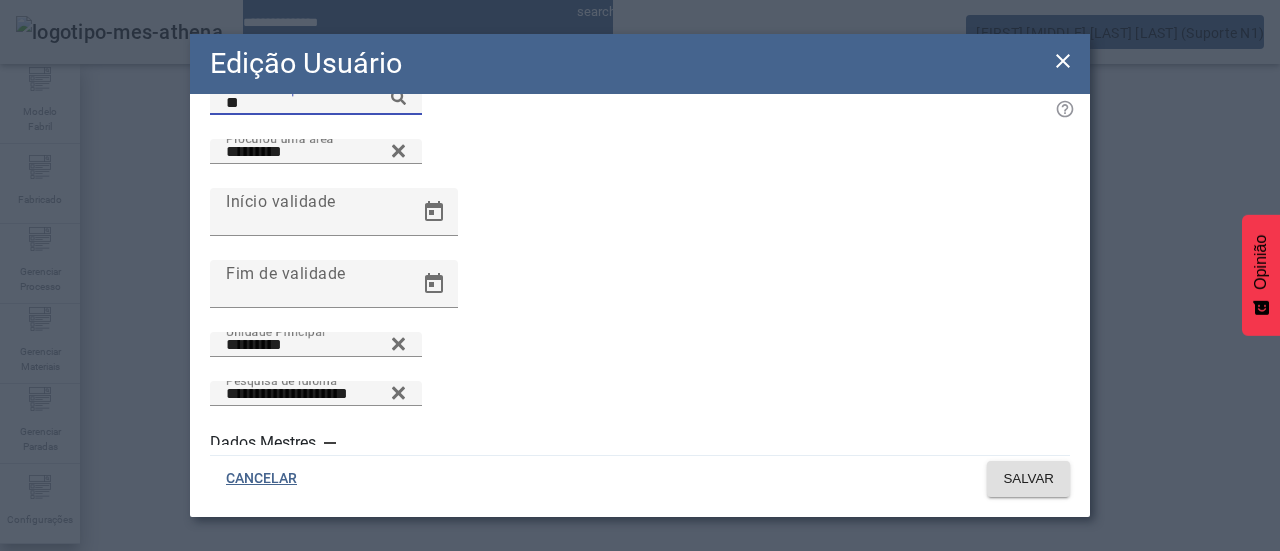 type on "*" 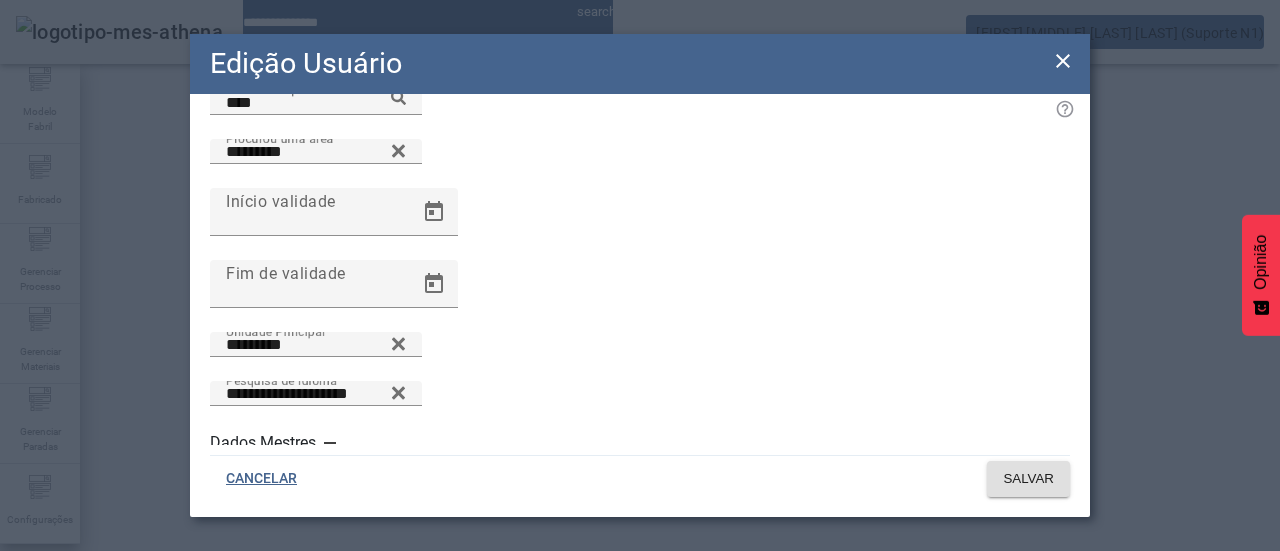 click on "Embalagem Ceng" at bounding box center (203, 799) 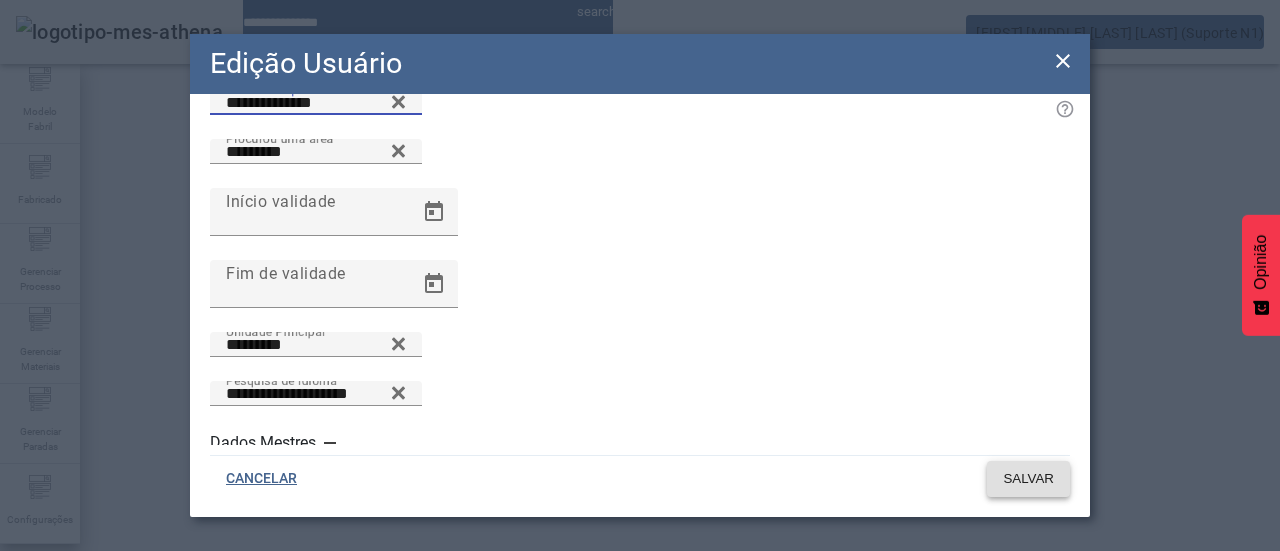 click on "SALVAR" 